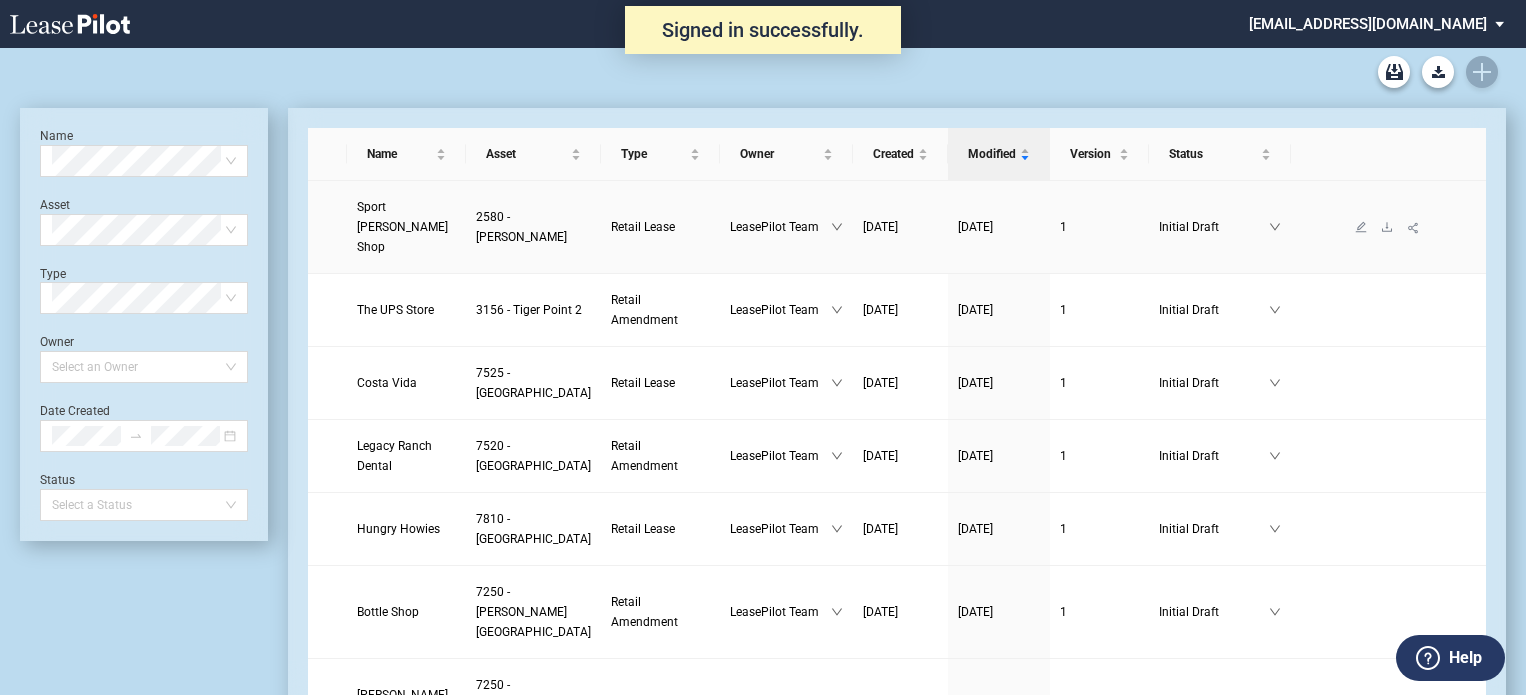 scroll, scrollTop: 0, scrollLeft: 0, axis: both 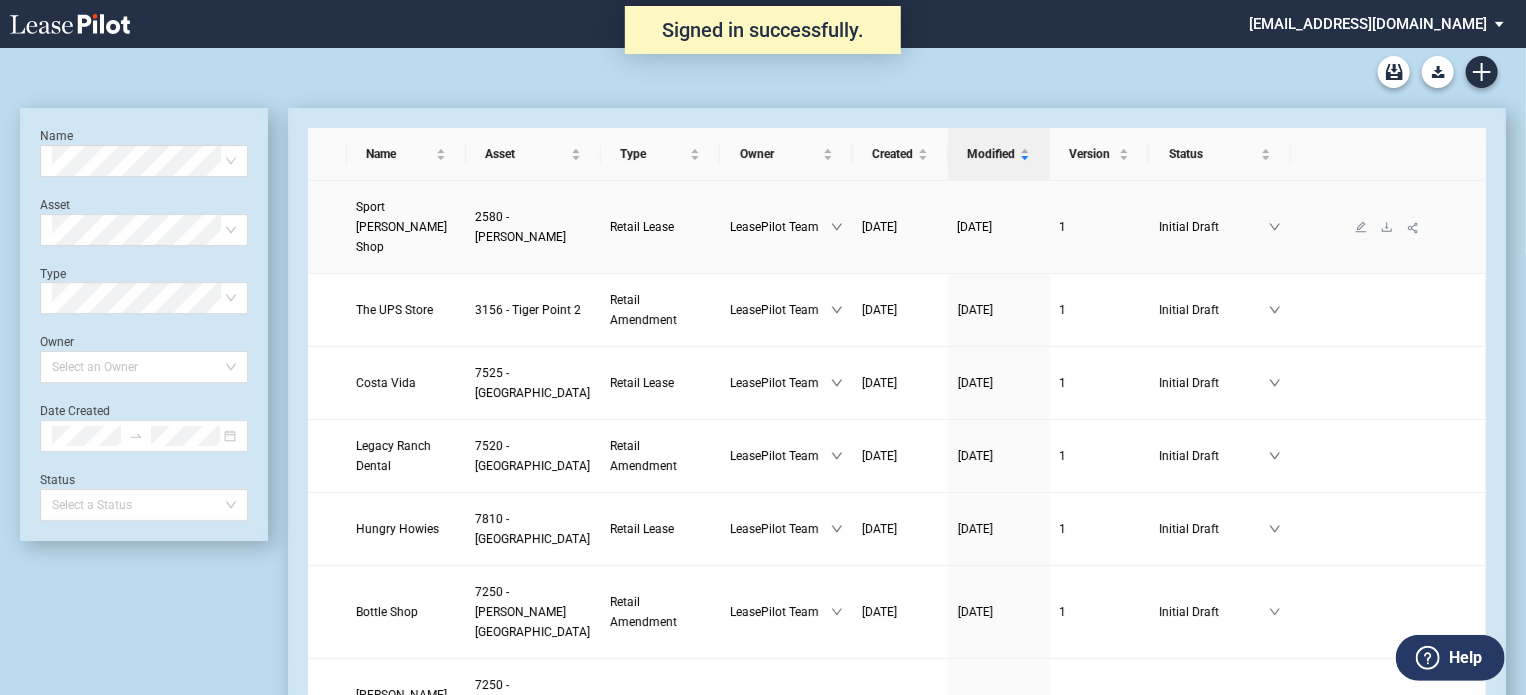 click on "Sport Barber Shop" at bounding box center (402, 227) 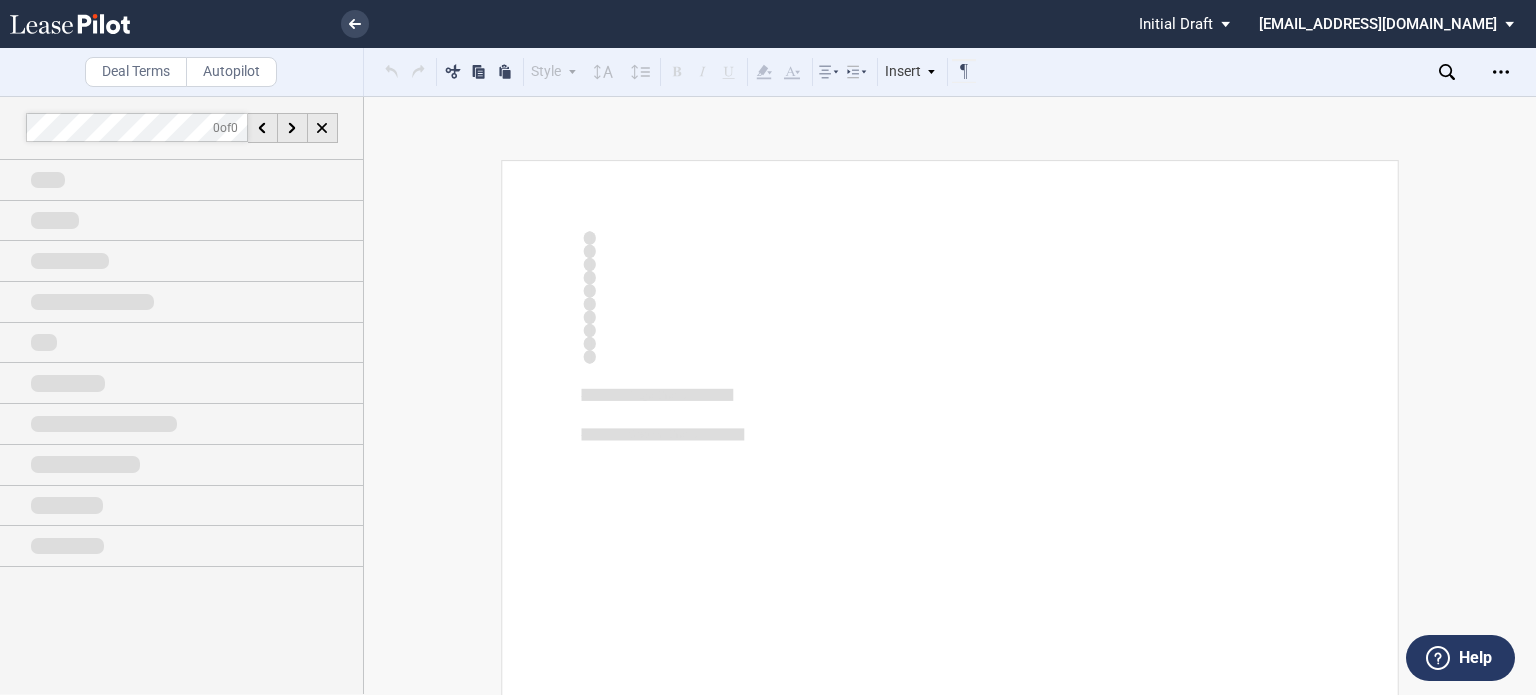 scroll, scrollTop: 0, scrollLeft: 0, axis: both 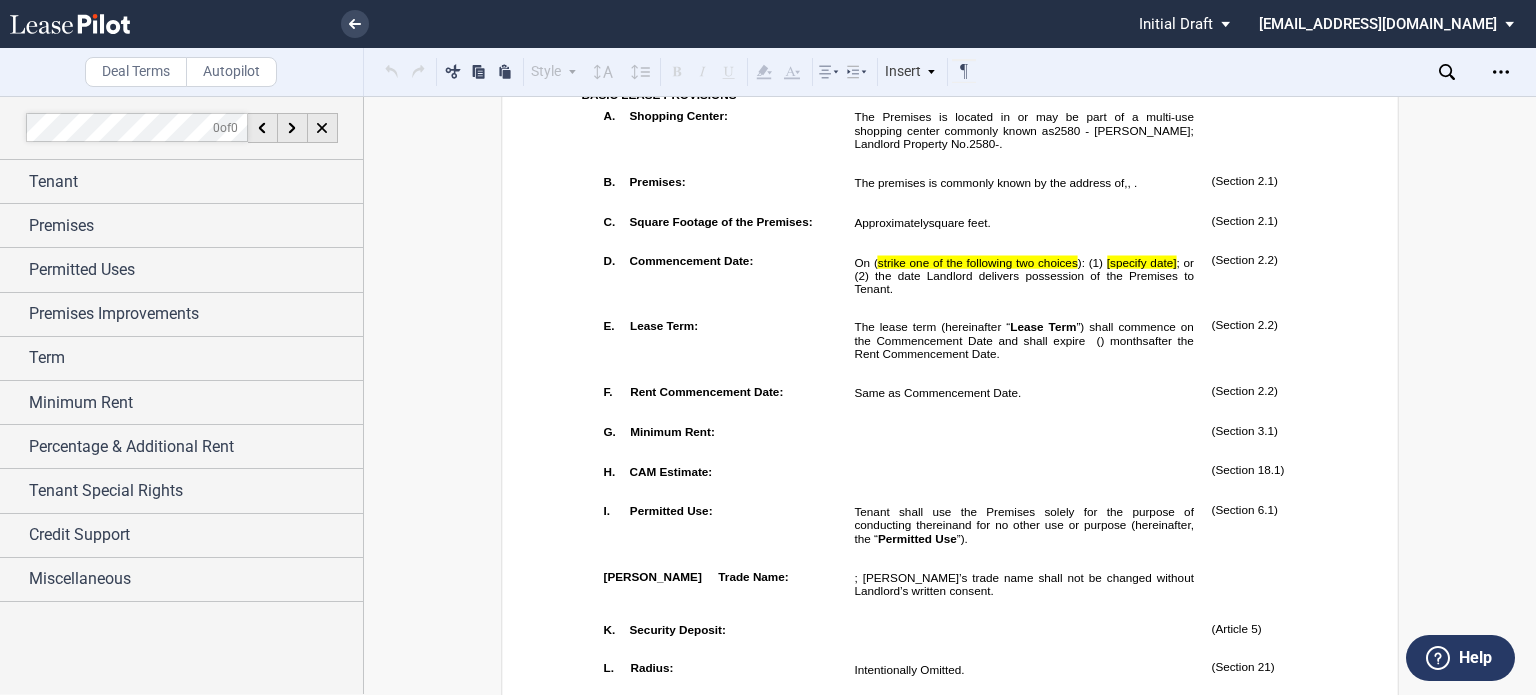 drag, startPoint x: 871, startPoint y: 326, endPoint x: 952, endPoint y: 382, distance: 98.47334 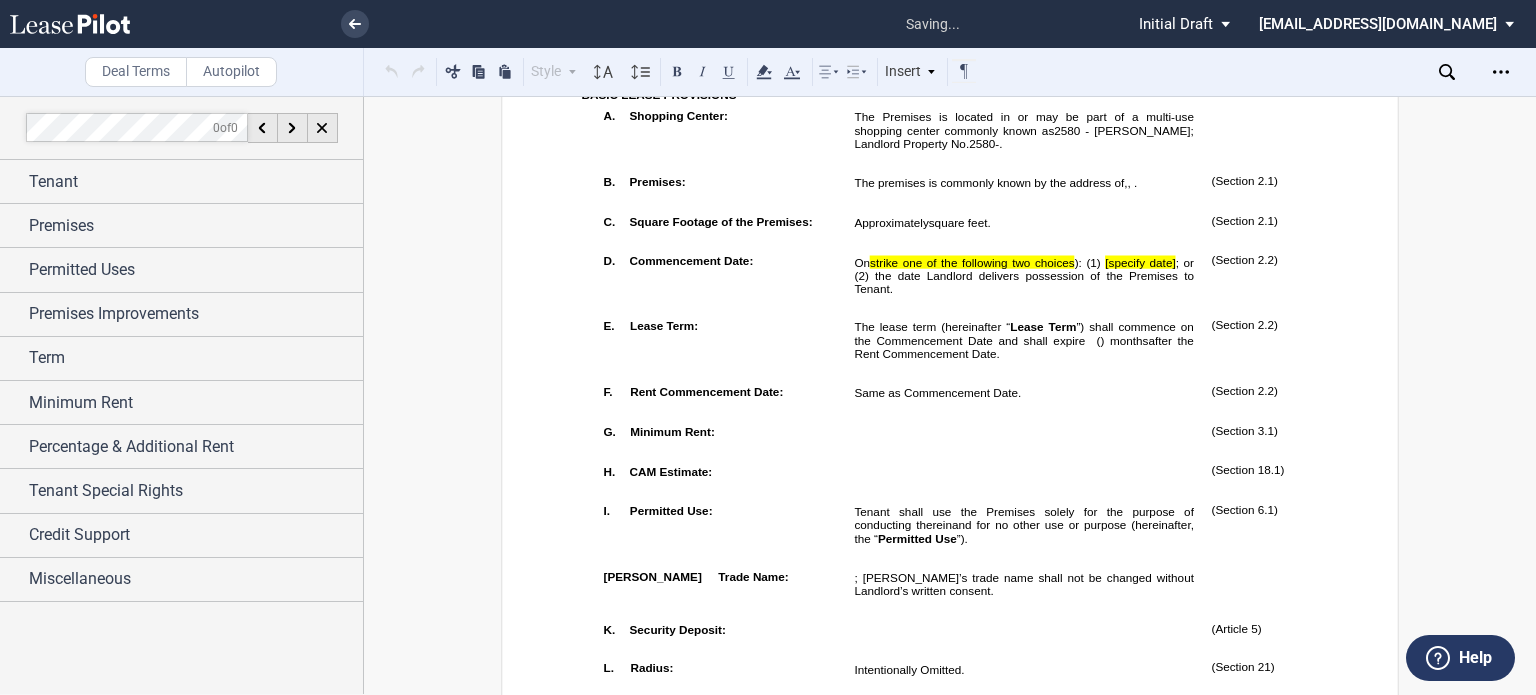 type 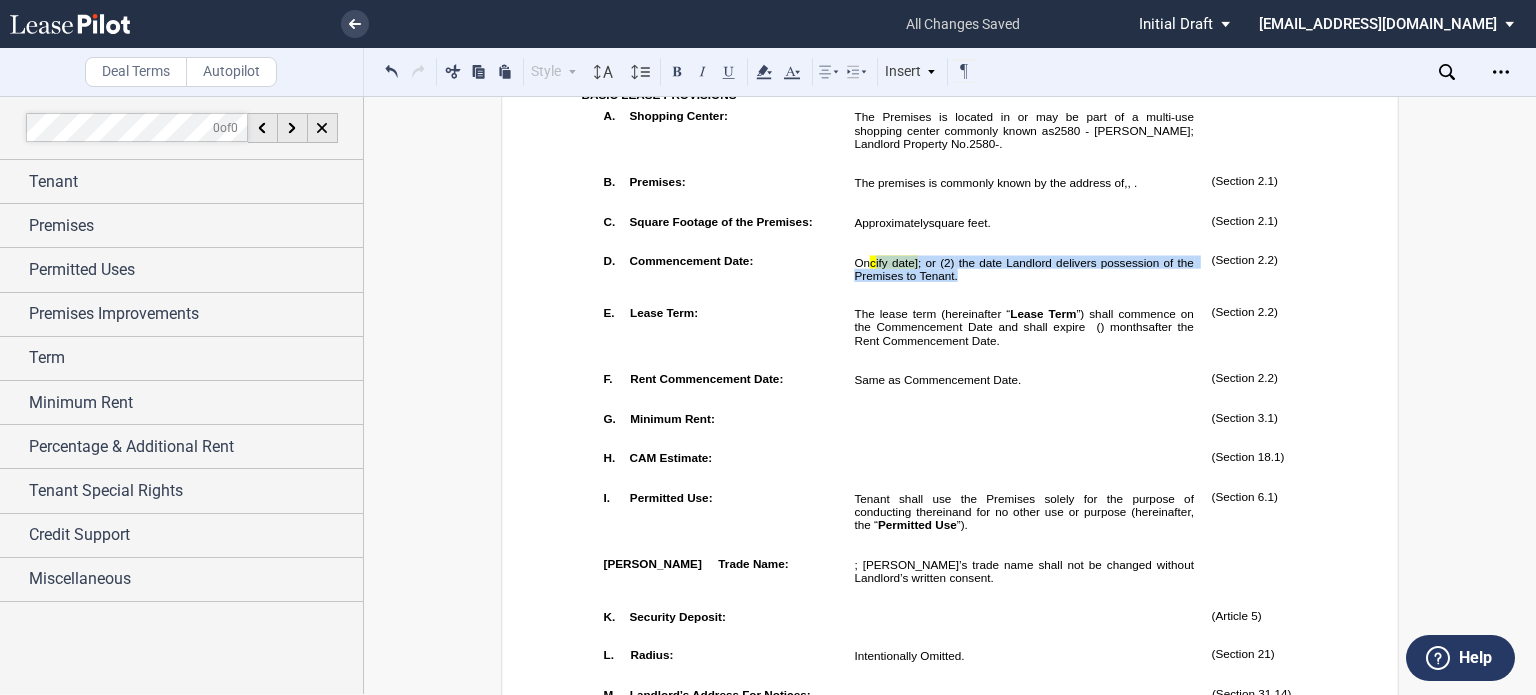 drag, startPoint x: 874, startPoint y: 327, endPoint x: 953, endPoint y: 347, distance: 81.49233 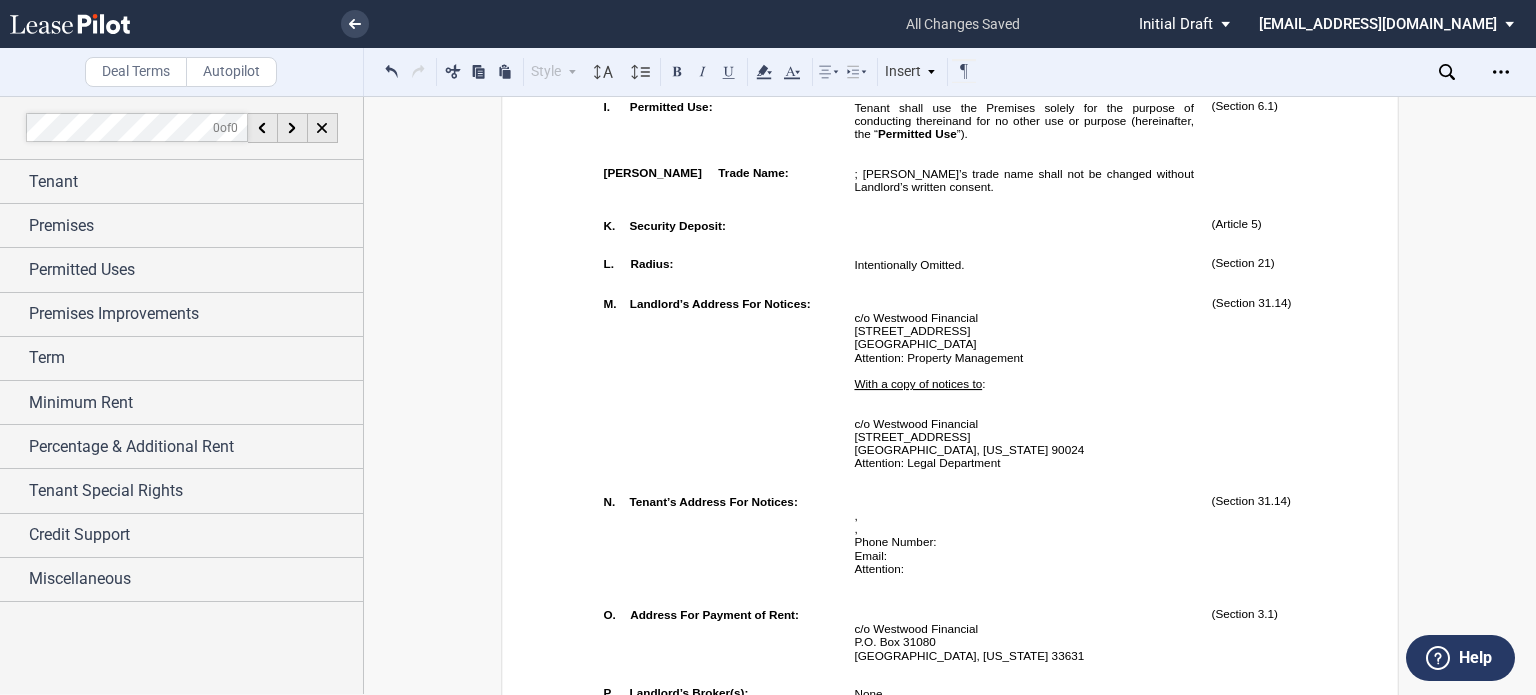scroll, scrollTop: 1385, scrollLeft: 0, axis: vertical 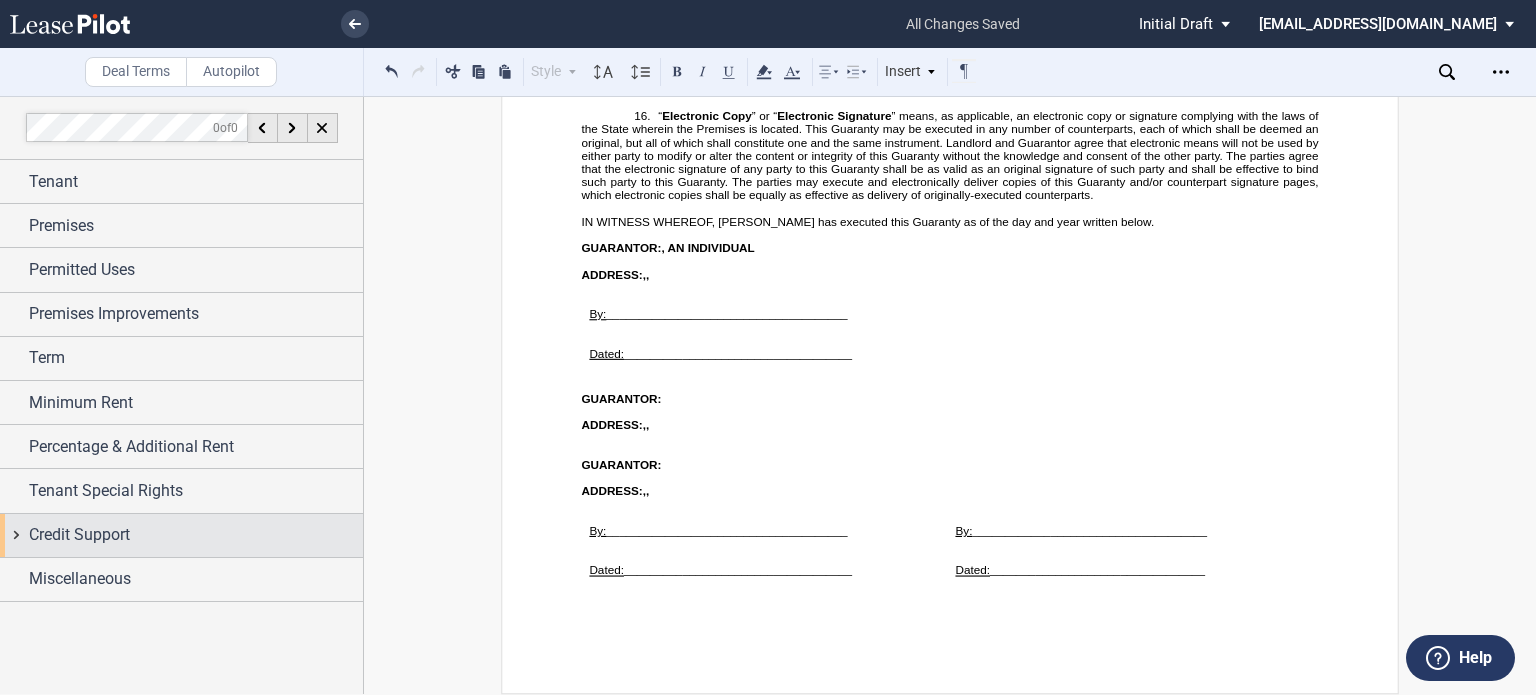 click on "Credit Support" at bounding box center (79, 535) 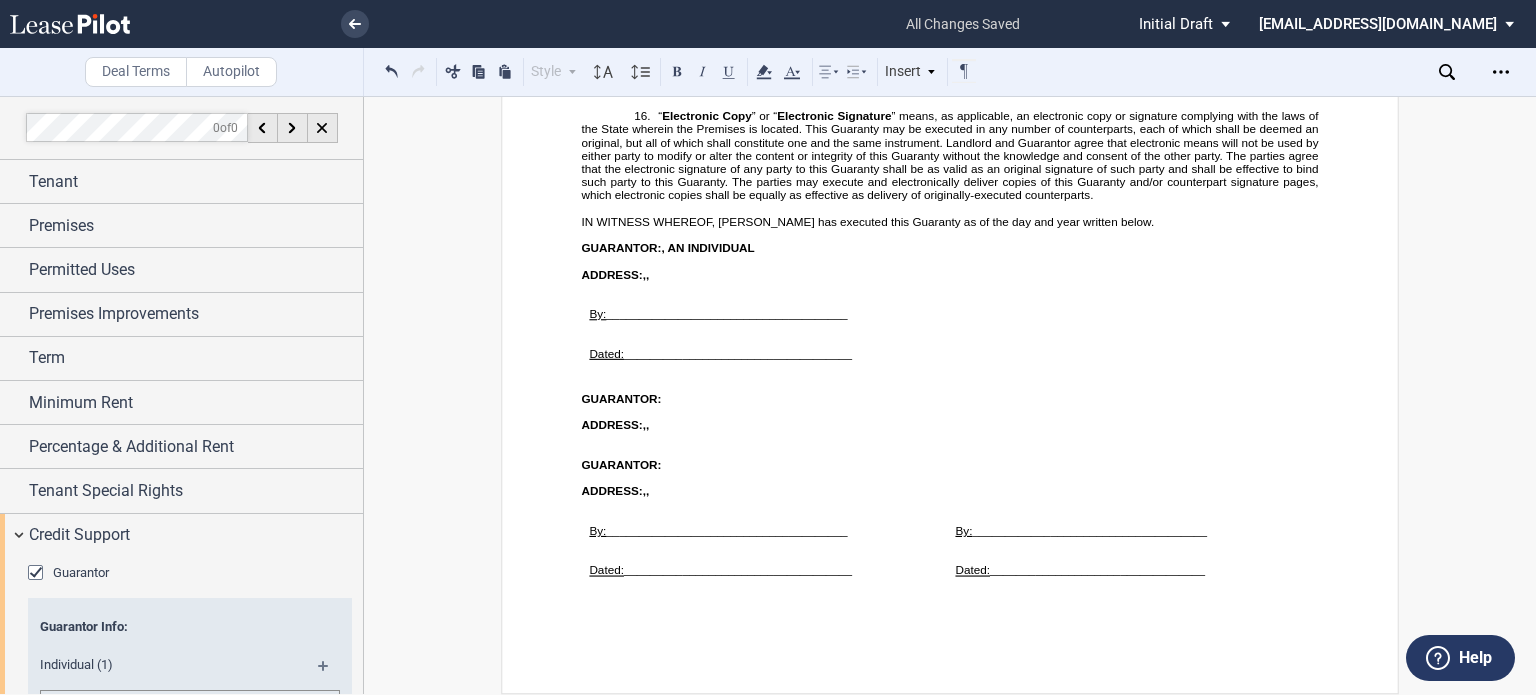 drag, startPoint x: 357, startPoint y: 216, endPoint x: 362, endPoint y: 267, distance: 51.24451 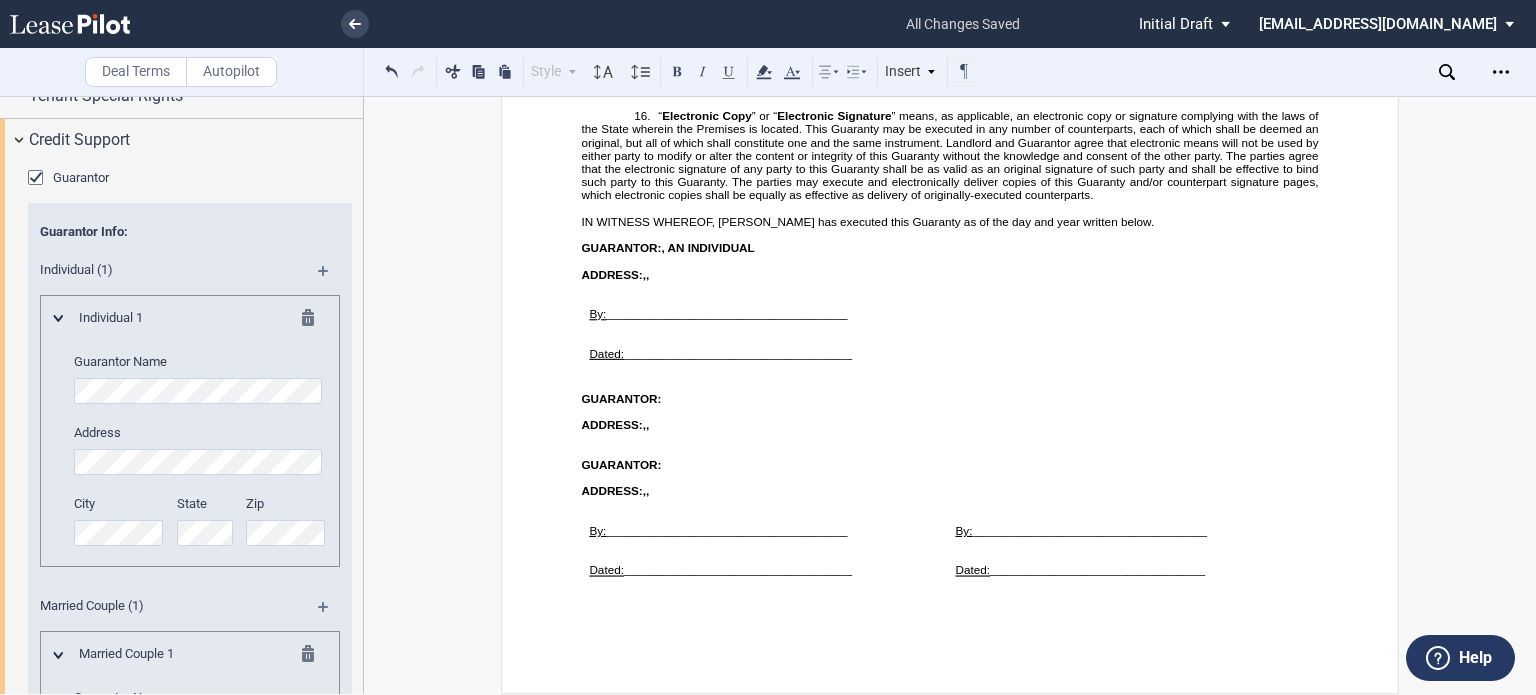 scroll, scrollTop: 410, scrollLeft: 0, axis: vertical 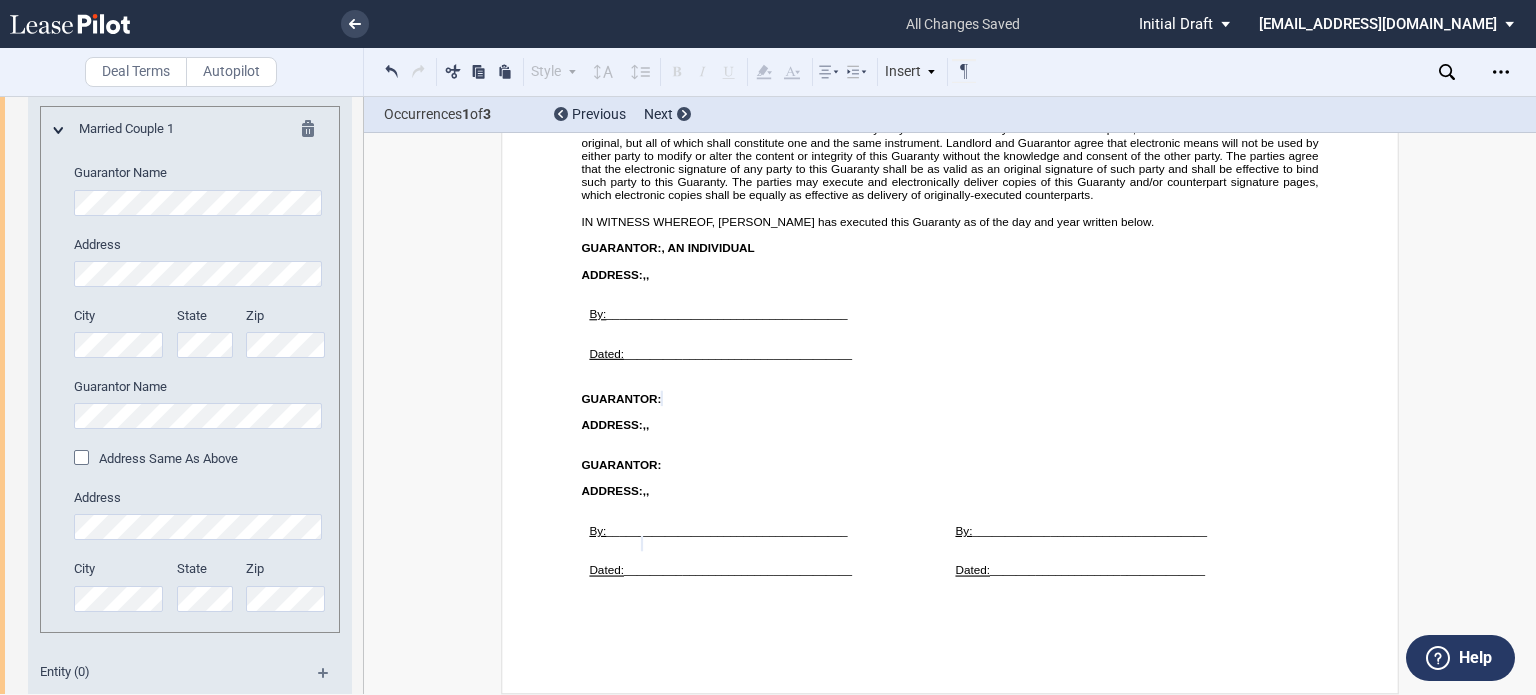 click on "Married Couple 1
Guarantor Name
Address
City
State
Zip" at bounding box center [190, 375] 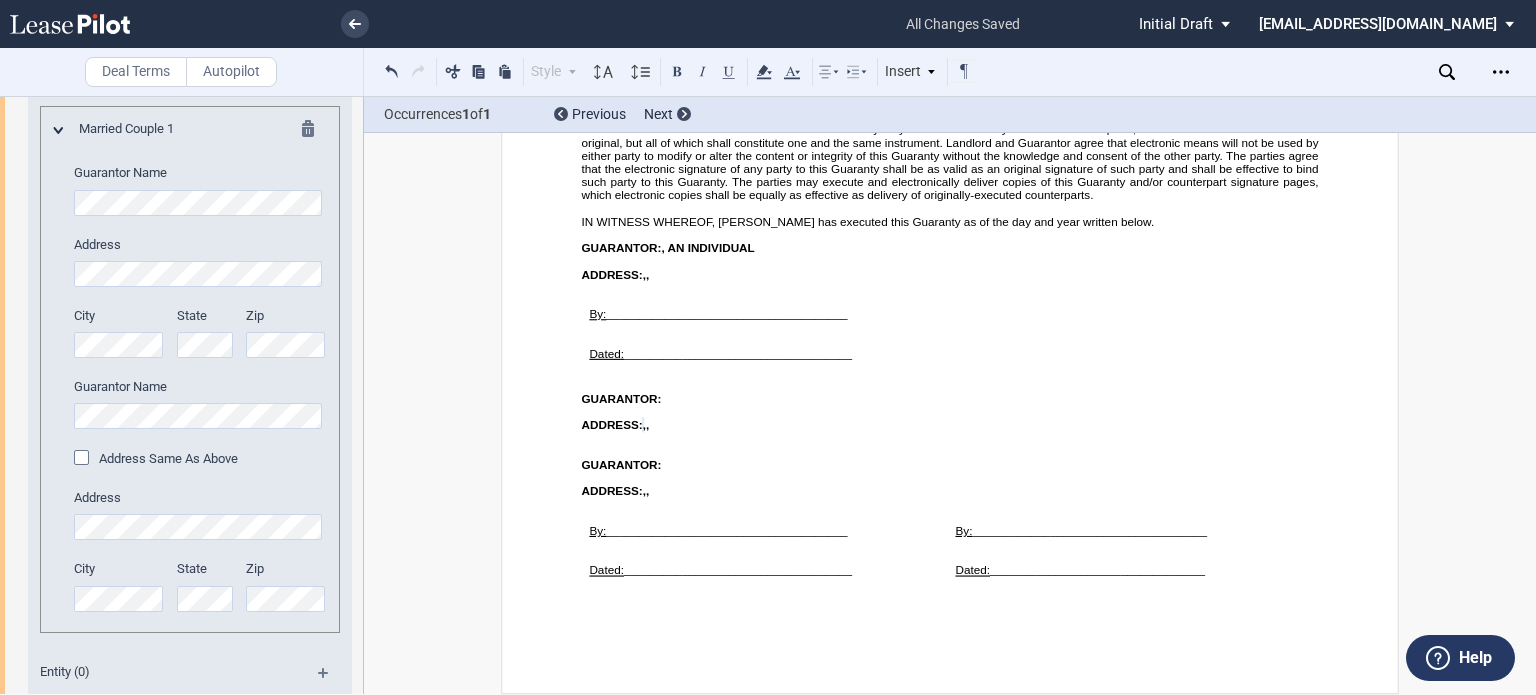 scroll, scrollTop: 0, scrollLeft: 2, axis: horizontal 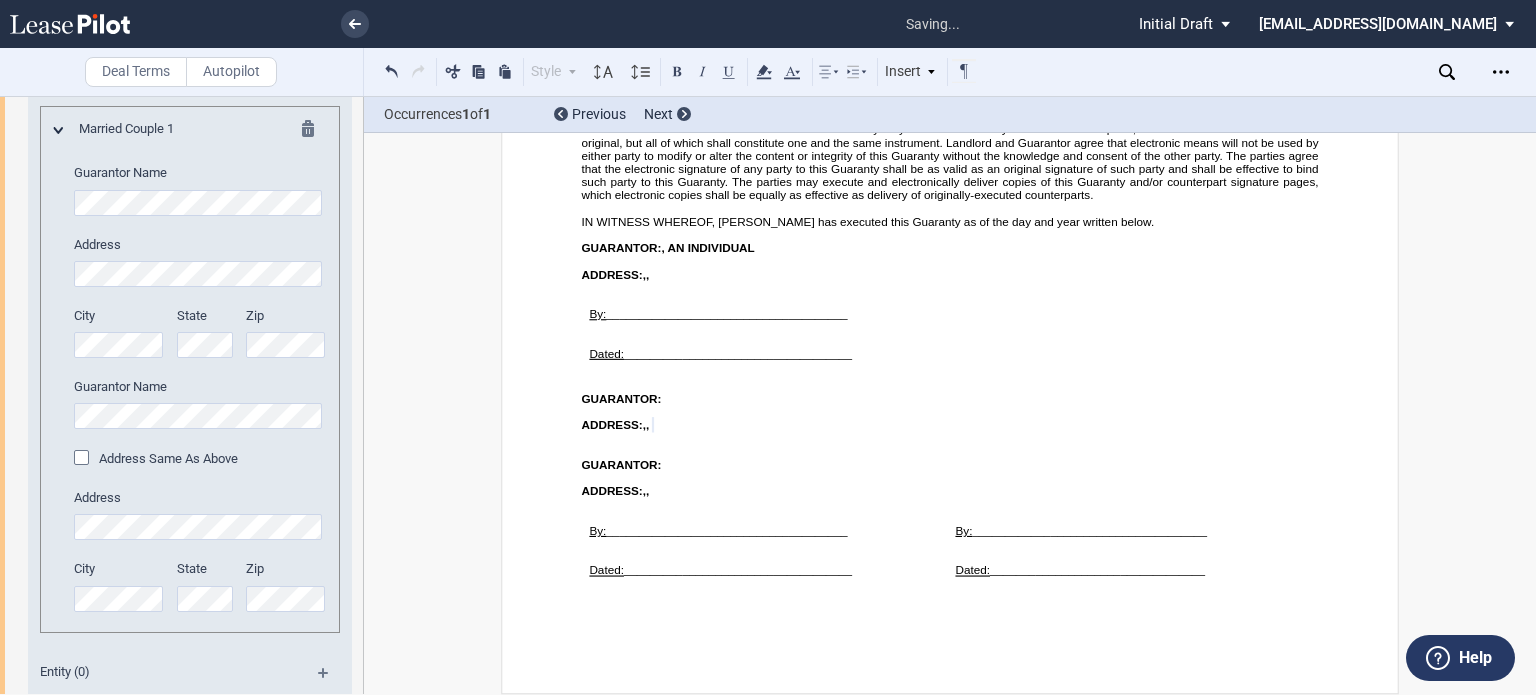 click at bounding box center (84, 460) 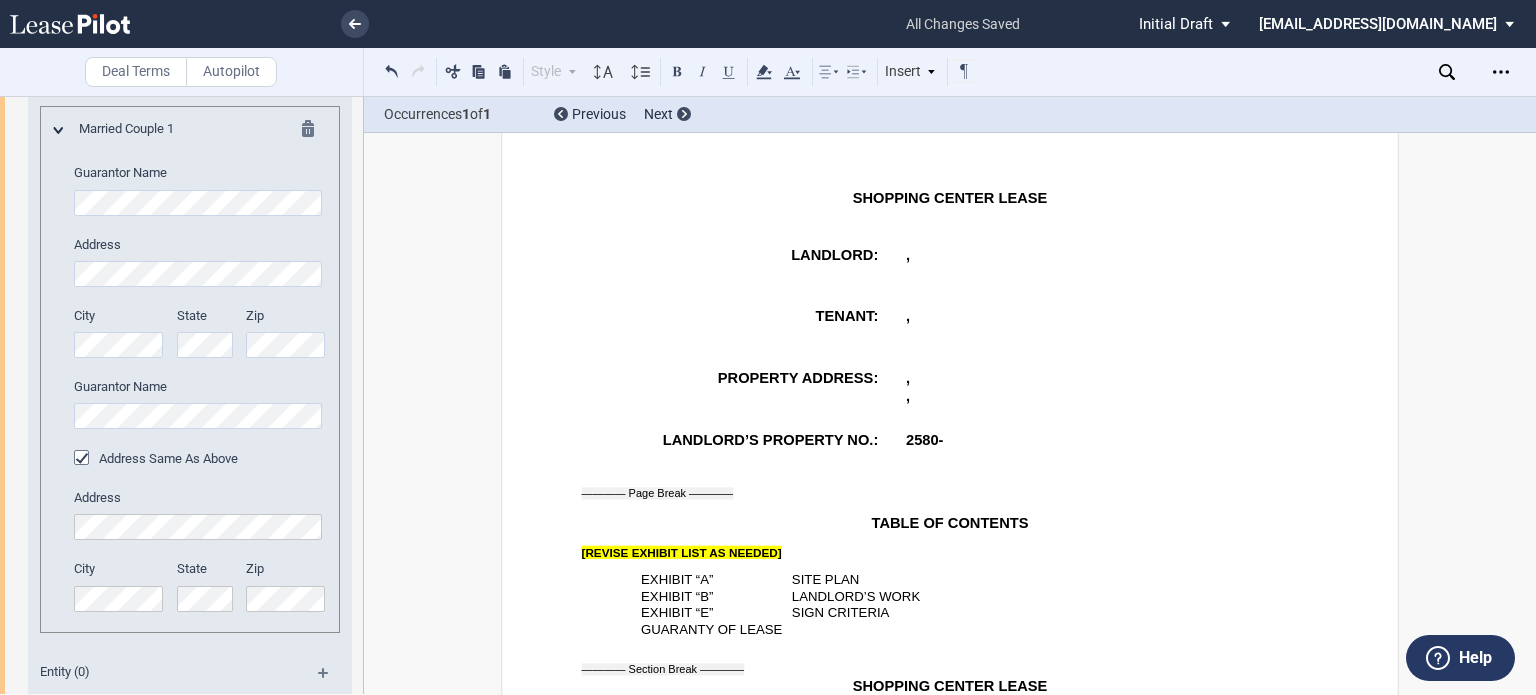 scroll, scrollTop: 251, scrollLeft: 0, axis: vertical 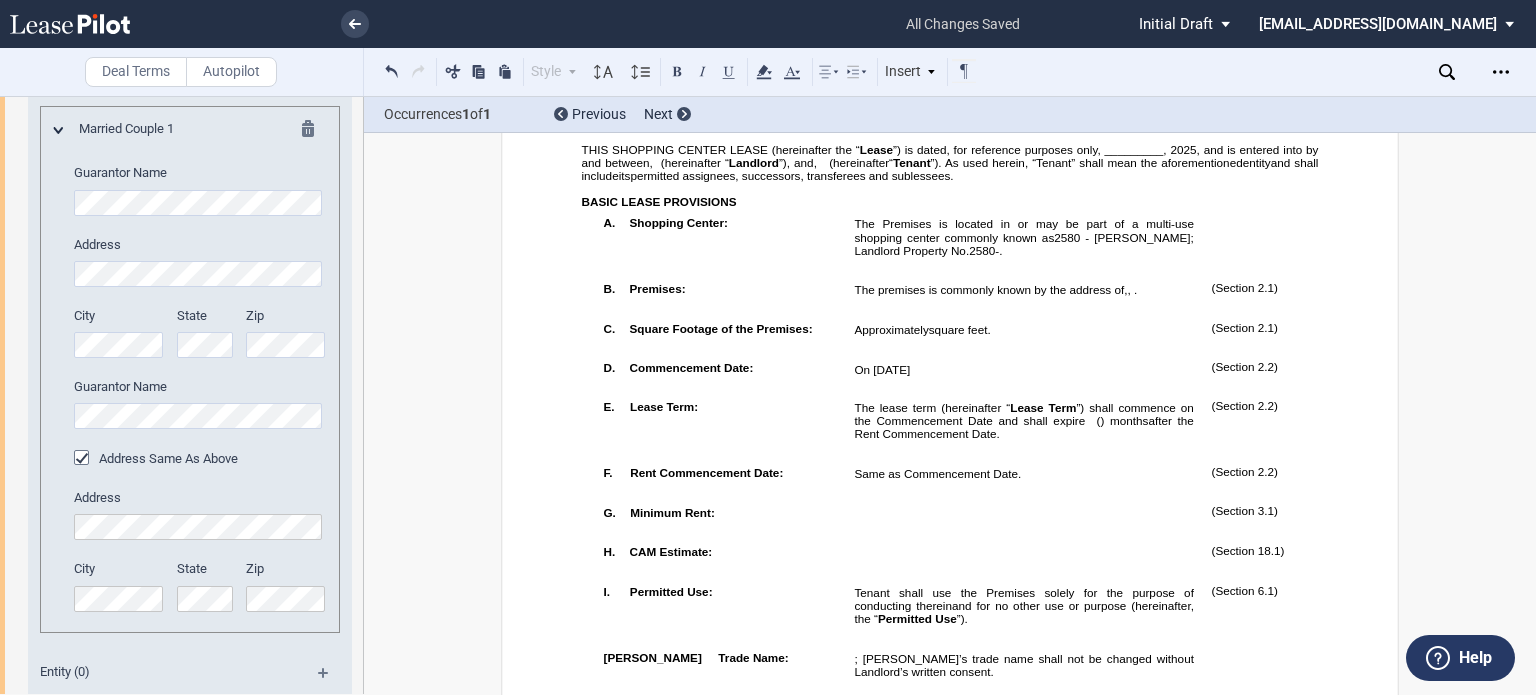click on "”) is dated, for reference purposes only, _________," at bounding box center (1030, 149) 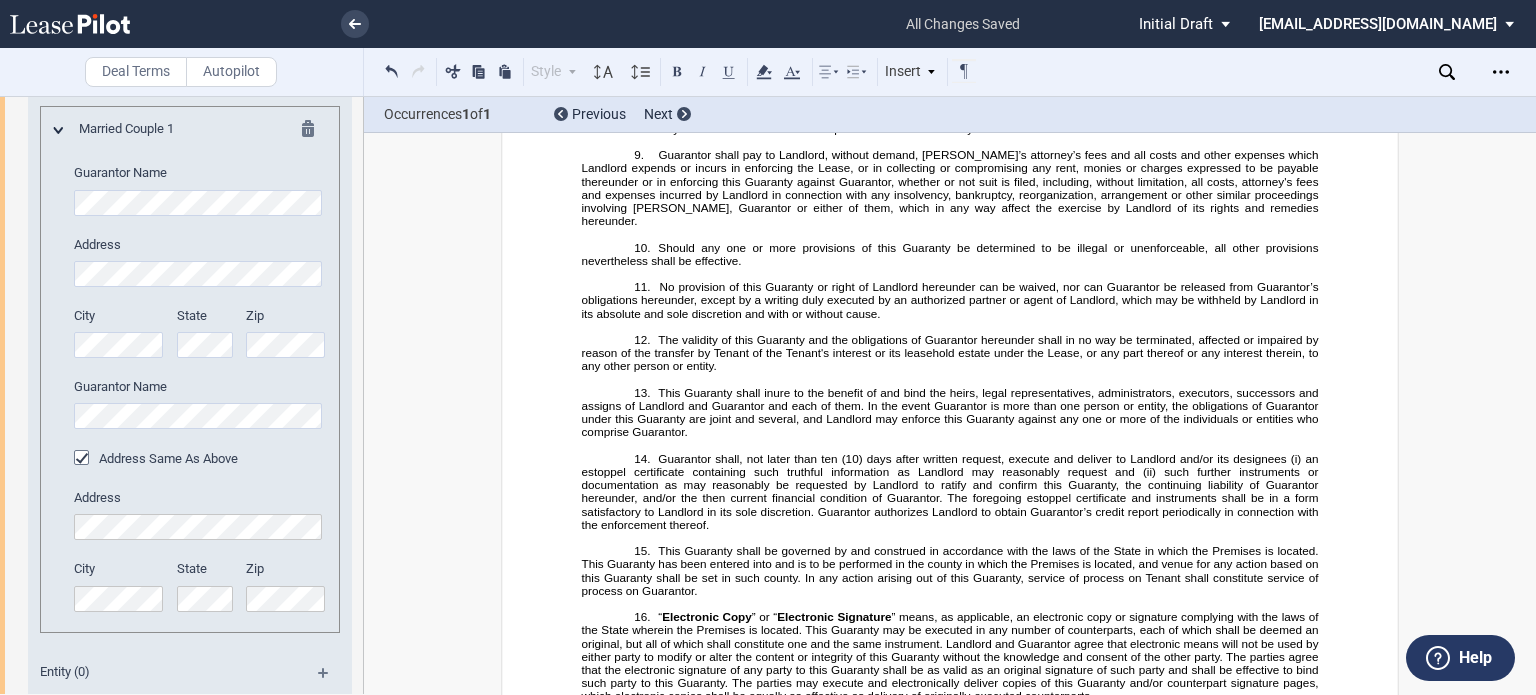 scroll, scrollTop: 28617, scrollLeft: 0, axis: vertical 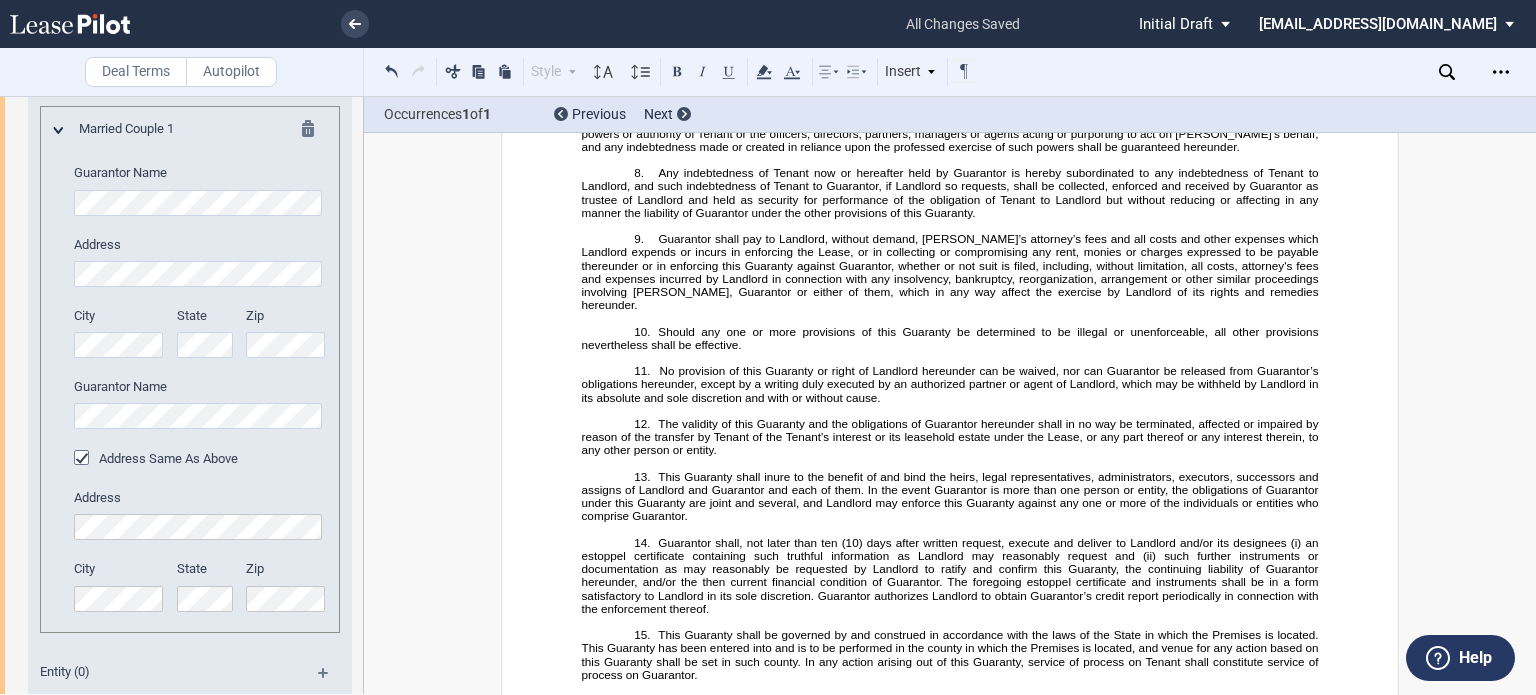 drag, startPoint x: 610, startPoint y: 348, endPoint x: 627, endPoint y: 359, distance: 20.248457 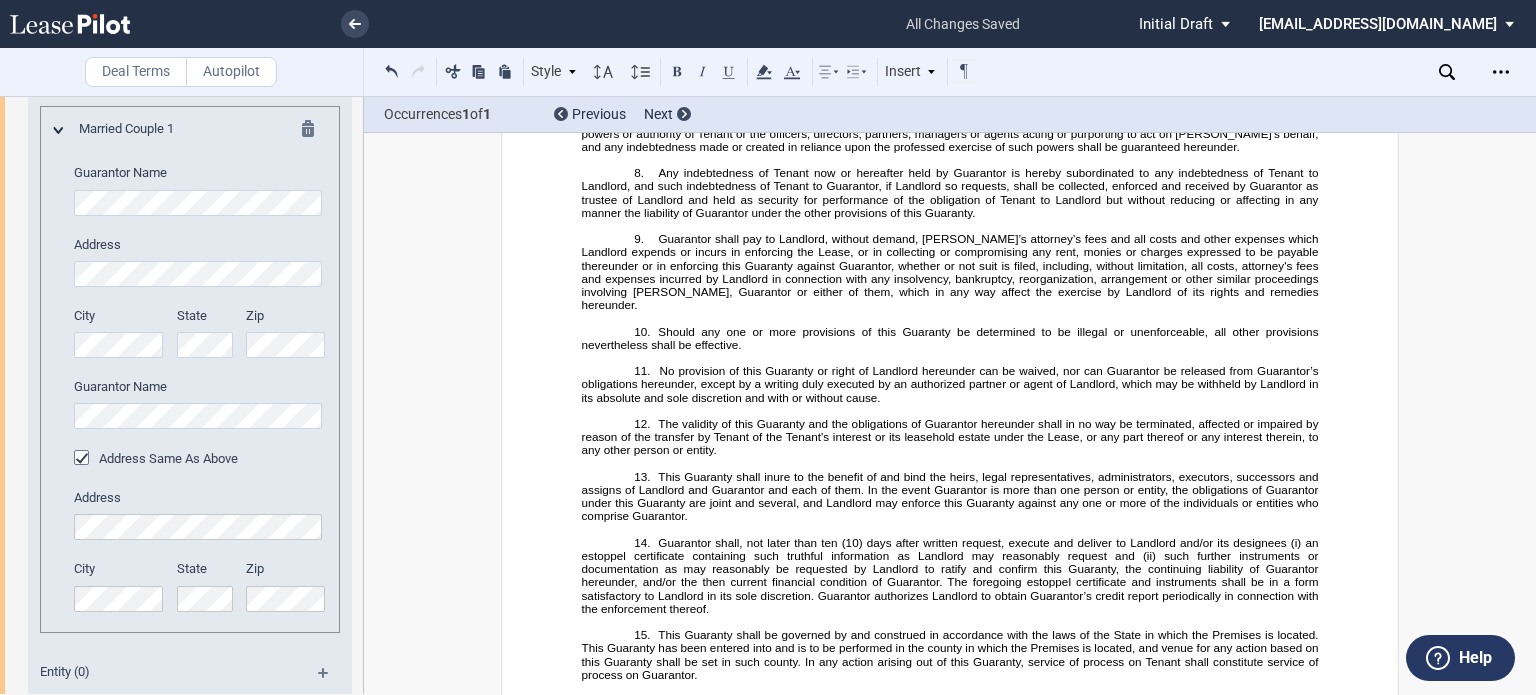 type 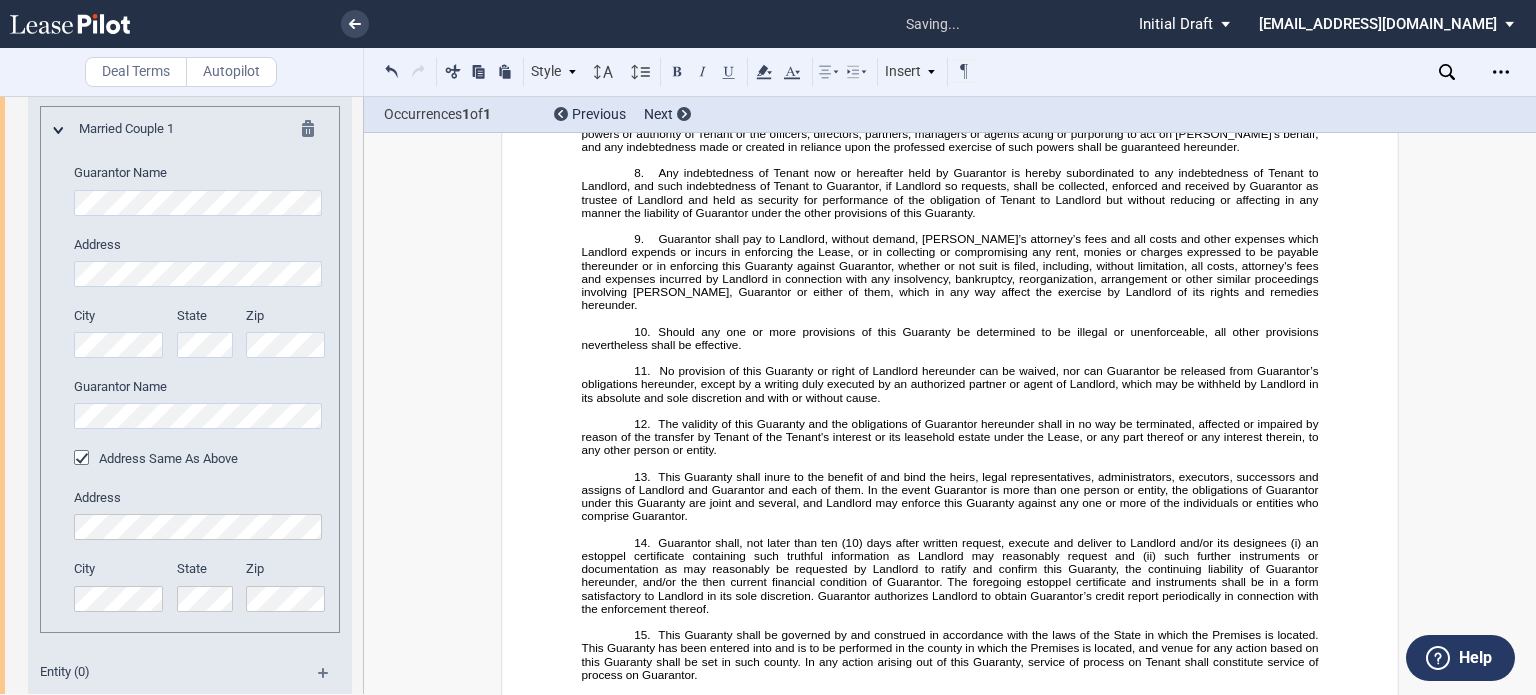 click on "Deal Terms
Autopilot
Style
1. Section
Normal
Normal
8pt
9pt
10pt
10.5pt
11pt
12pt
14pt
16pt
Normal
1
1.15
1.5
2
3
No Color
Automatic
Align Left
Center
Align Right
Justify
Paragraph
First Line
Insert
List
1. Section
Normal
Select
list outline
you would like to define
LEASE_OUTLINE
A. Paragraph 1. Section/Article 1.1 Subsection Normal" at bounding box center (768, 395) 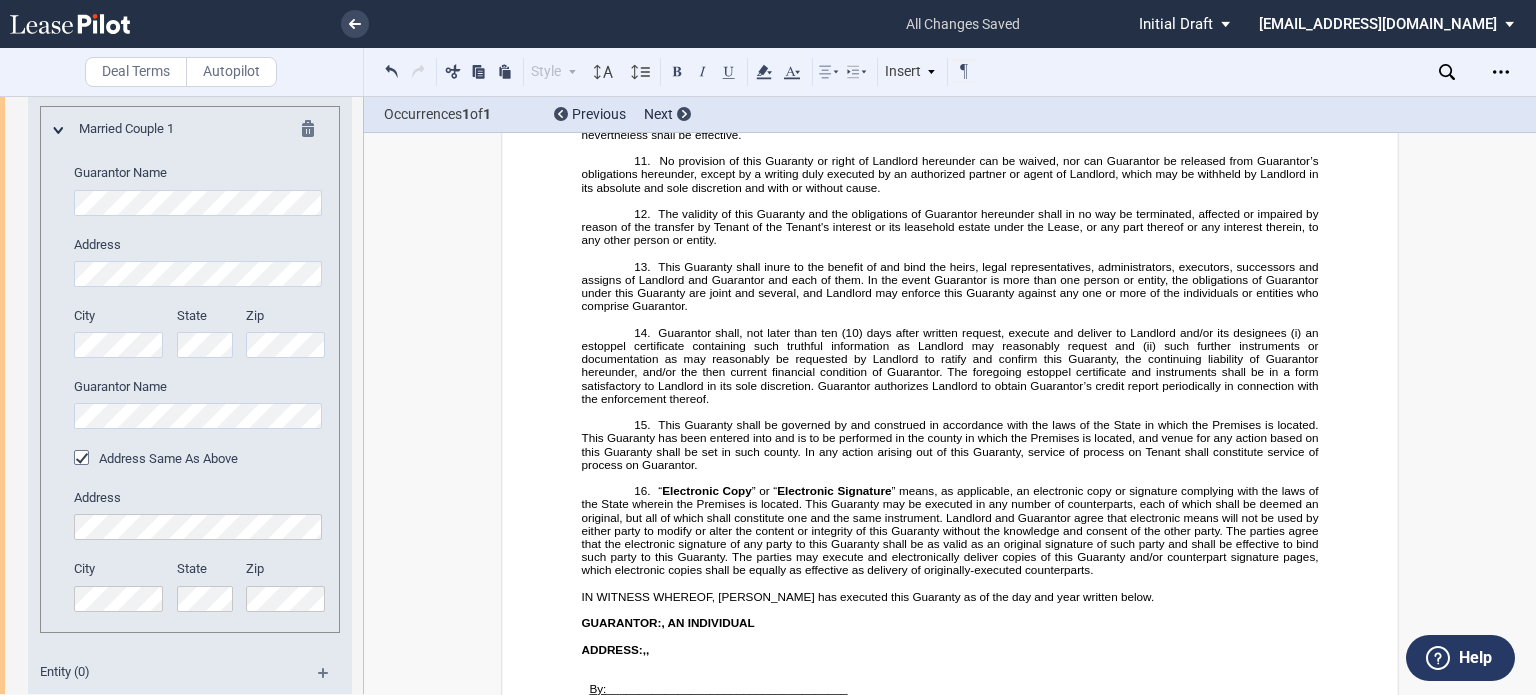 scroll, scrollTop: 30587, scrollLeft: 0, axis: vertical 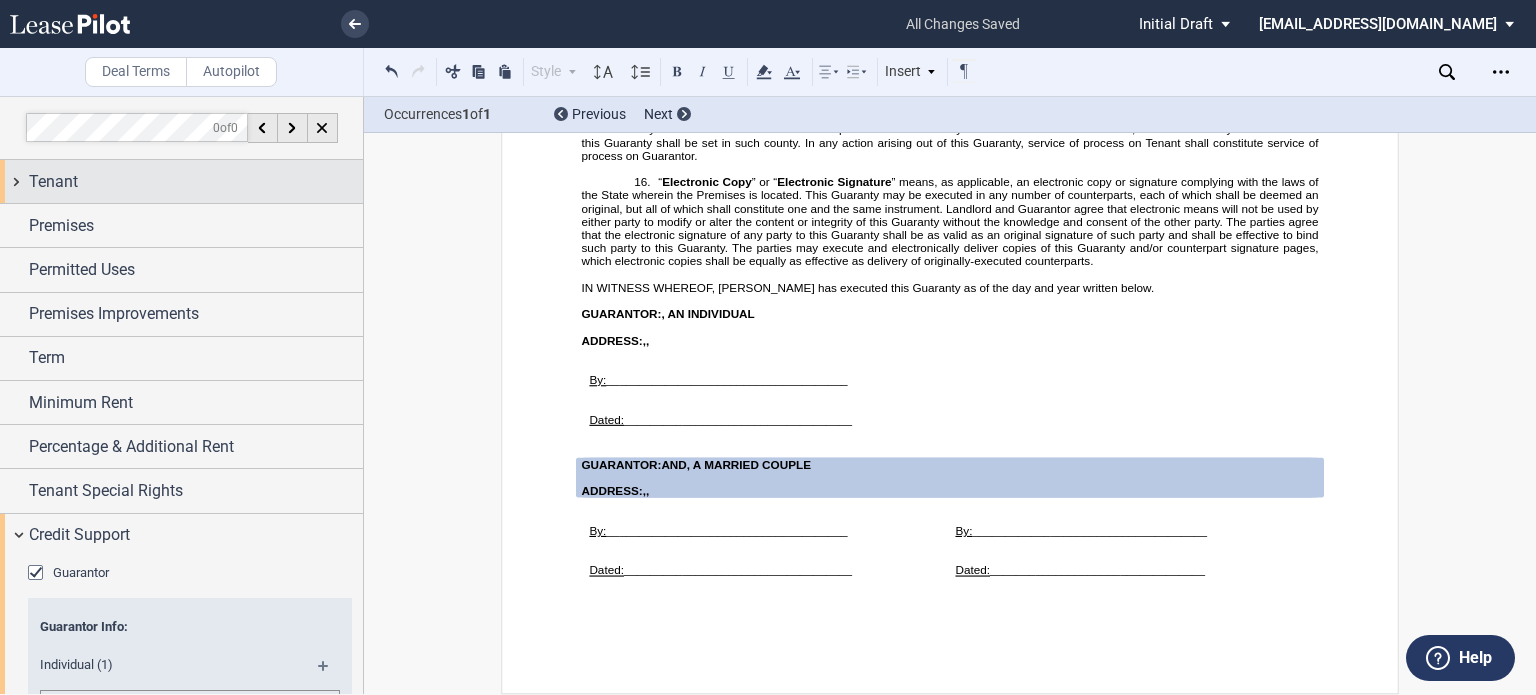 click on "Tenant" at bounding box center [196, 182] 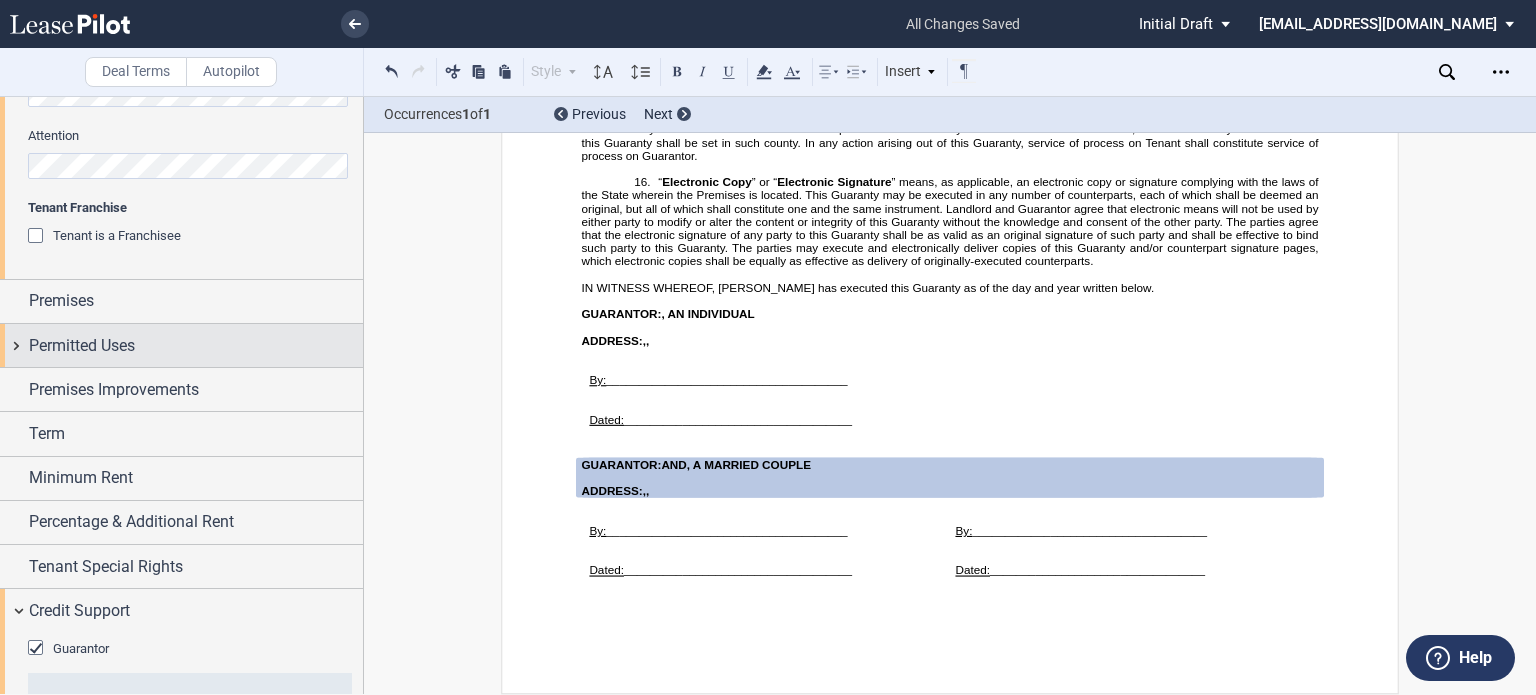 scroll, scrollTop: 776, scrollLeft: 0, axis: vertical 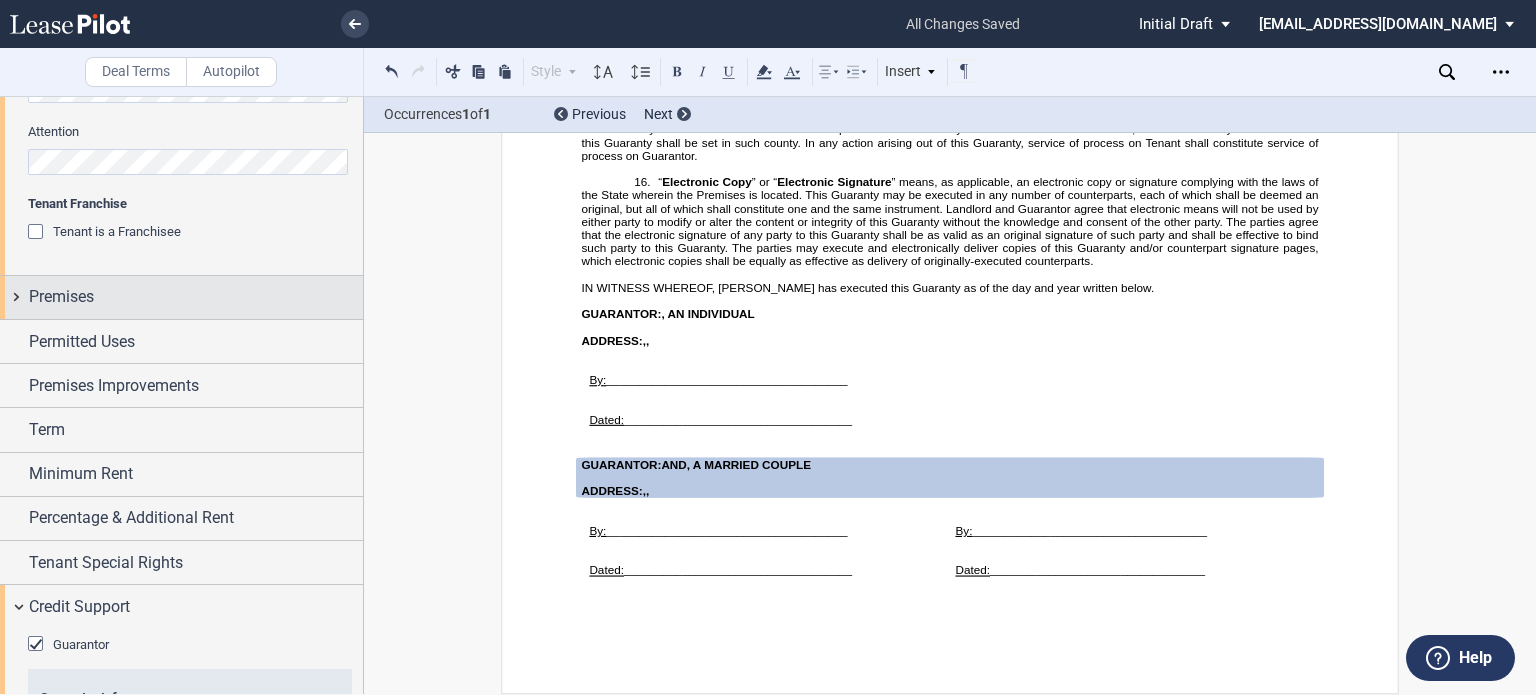 click on "Premises" at bounding box center (196, 297) 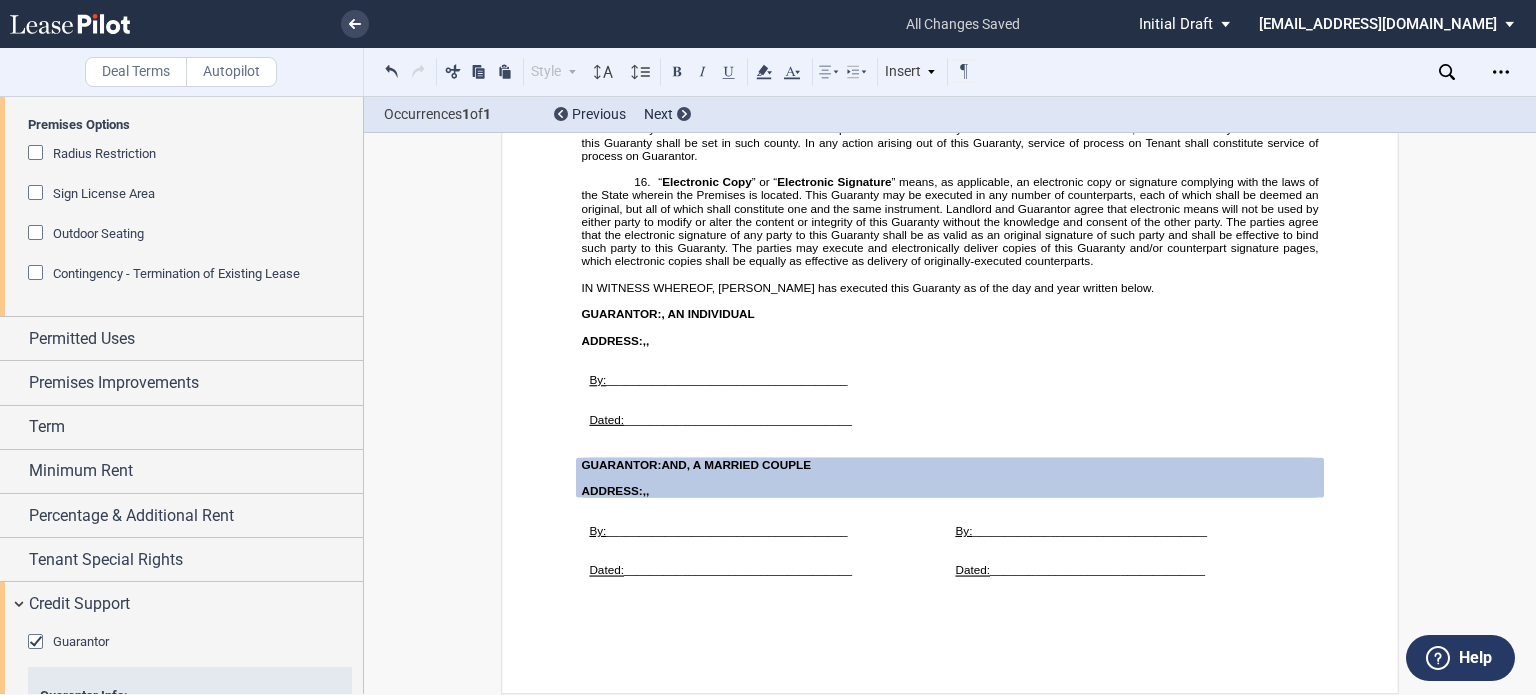 scroll, scrollTop: 1426, scrollLeft: 0, axis: vertical 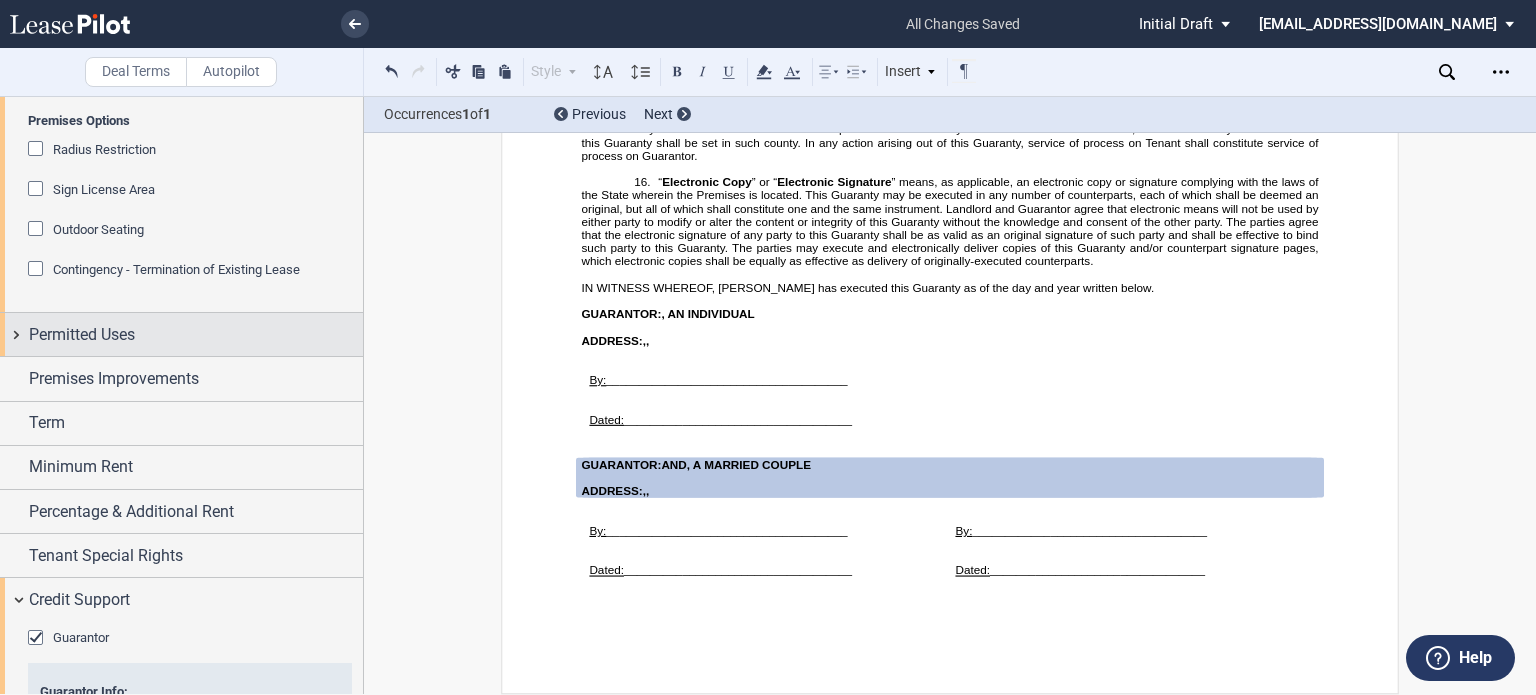 click on "Permitted Uses" at bounding box center (196, 335) 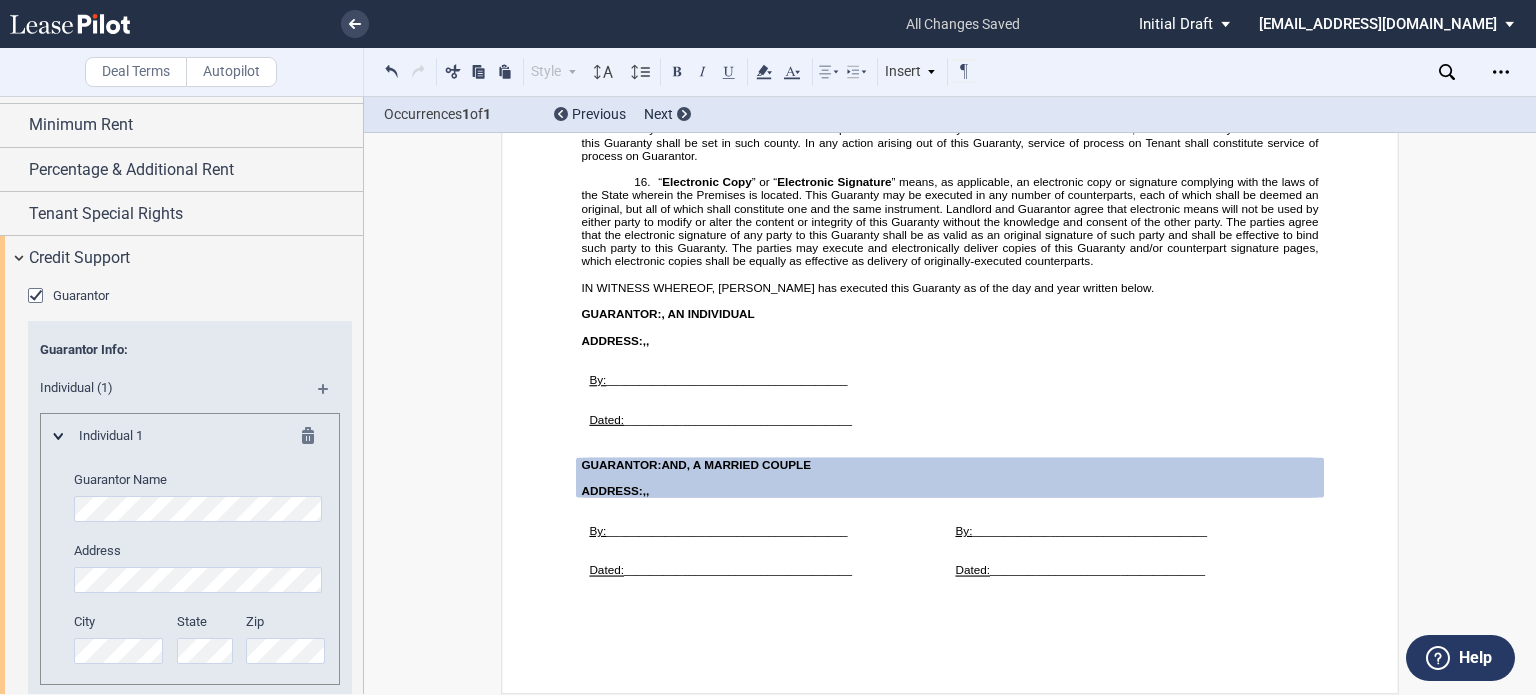 scroll, scrollTop: 1891, scrollLeft: 0, axis: vertical 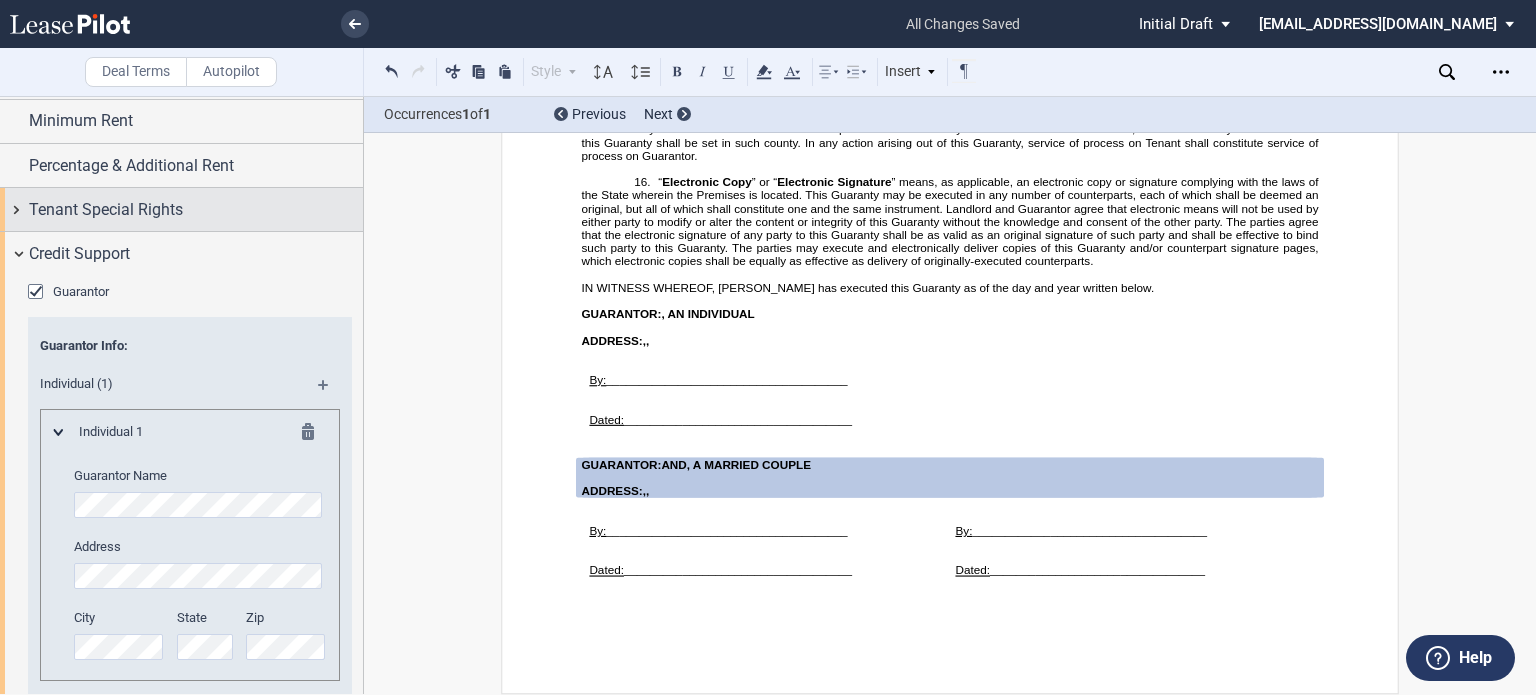 click on "Tenant Special Rights" at bounding box center [106, 210] 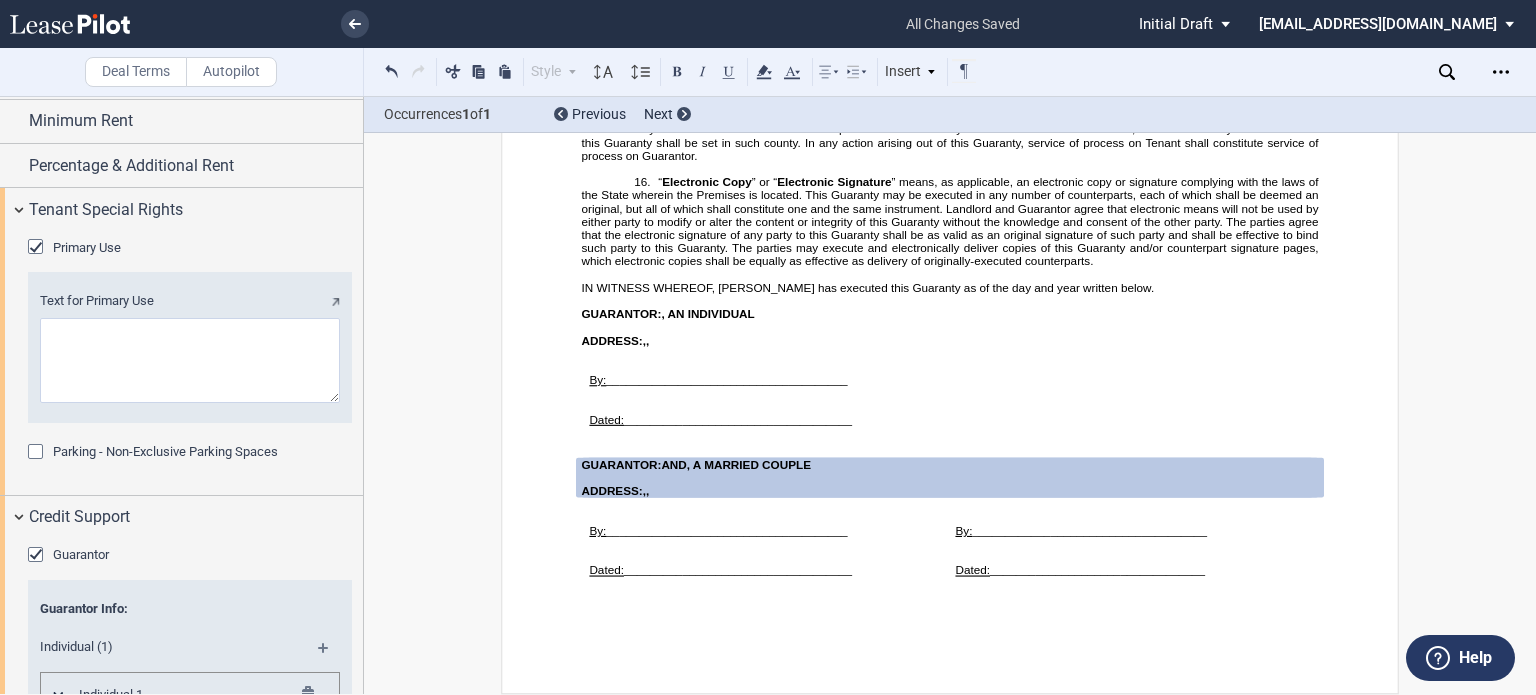 click at bounding box center (38, 249) 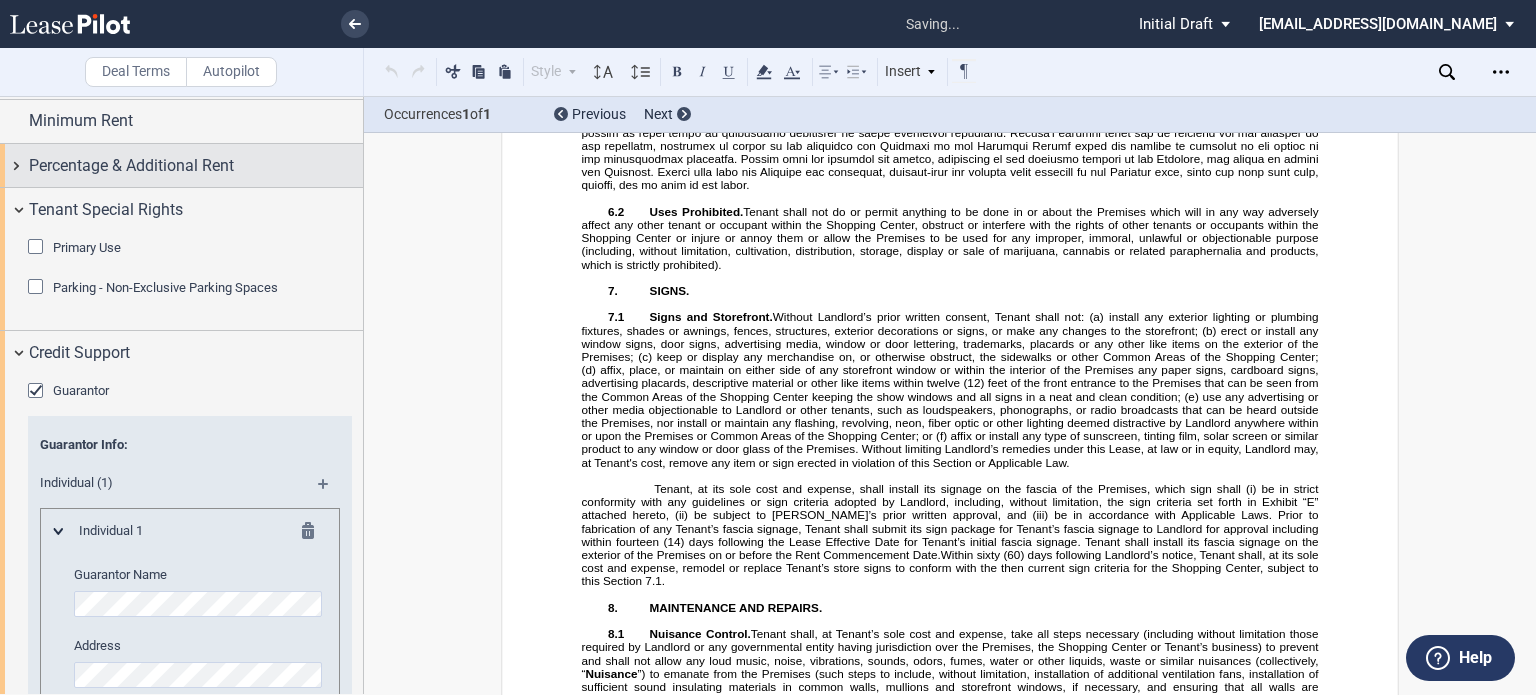 scroll, scrollTop: 1944, scrollLeft: 0, axis: vertical 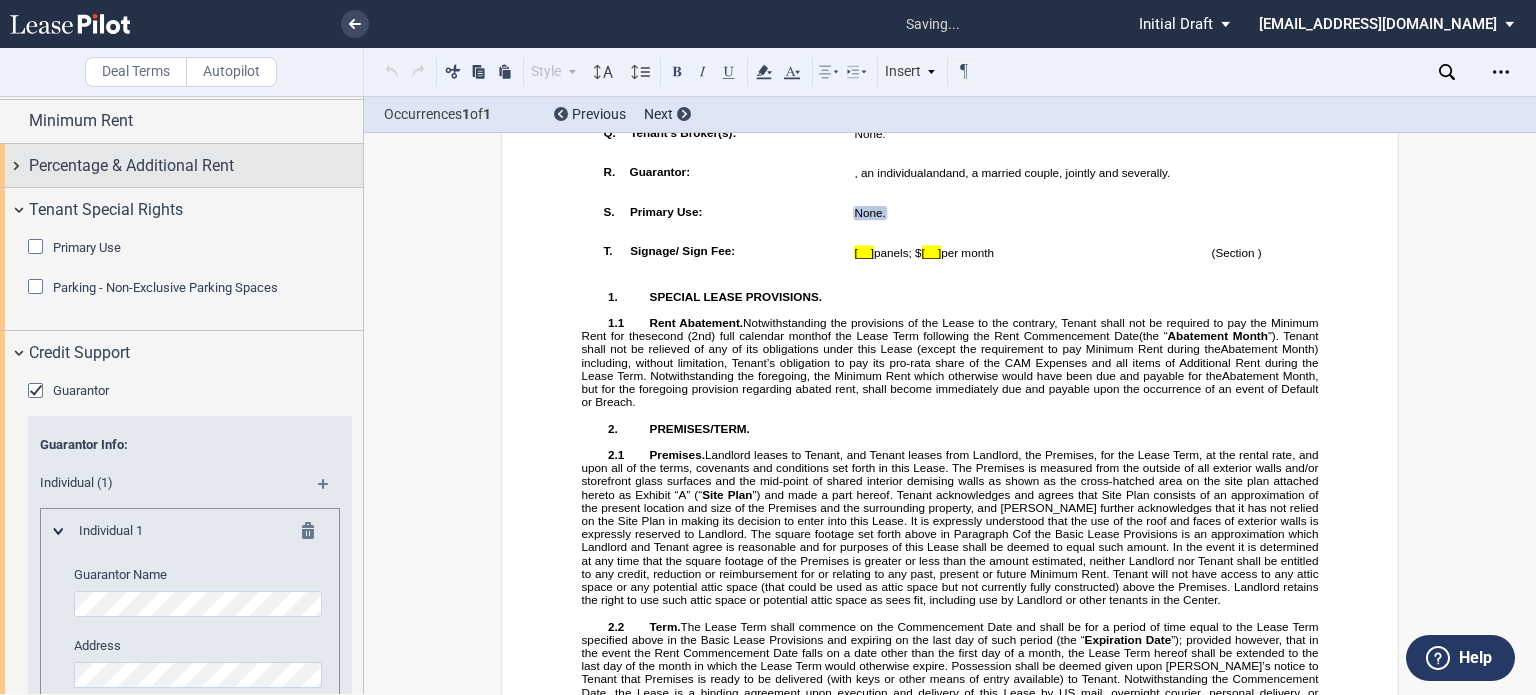 click on "Percentage & Additional Rent" at bounding box center [181, 165] 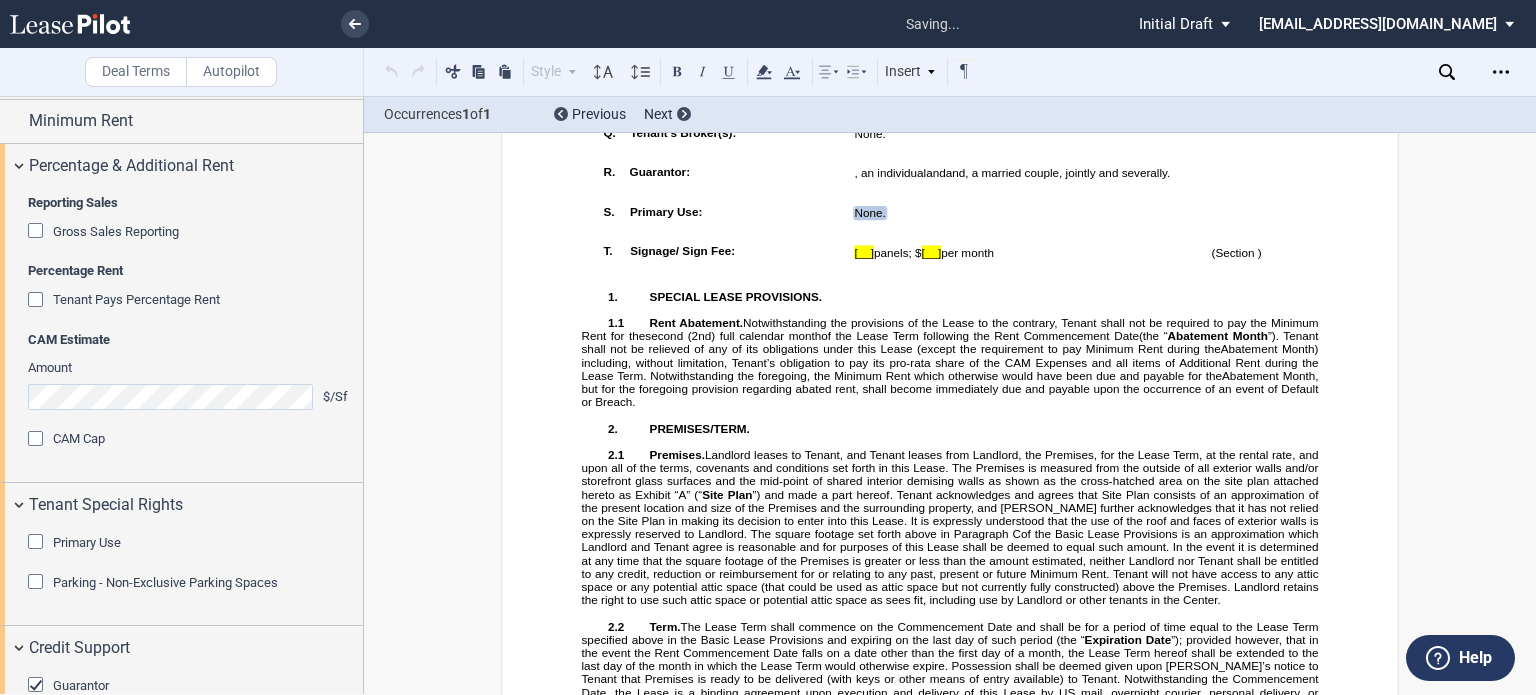 click 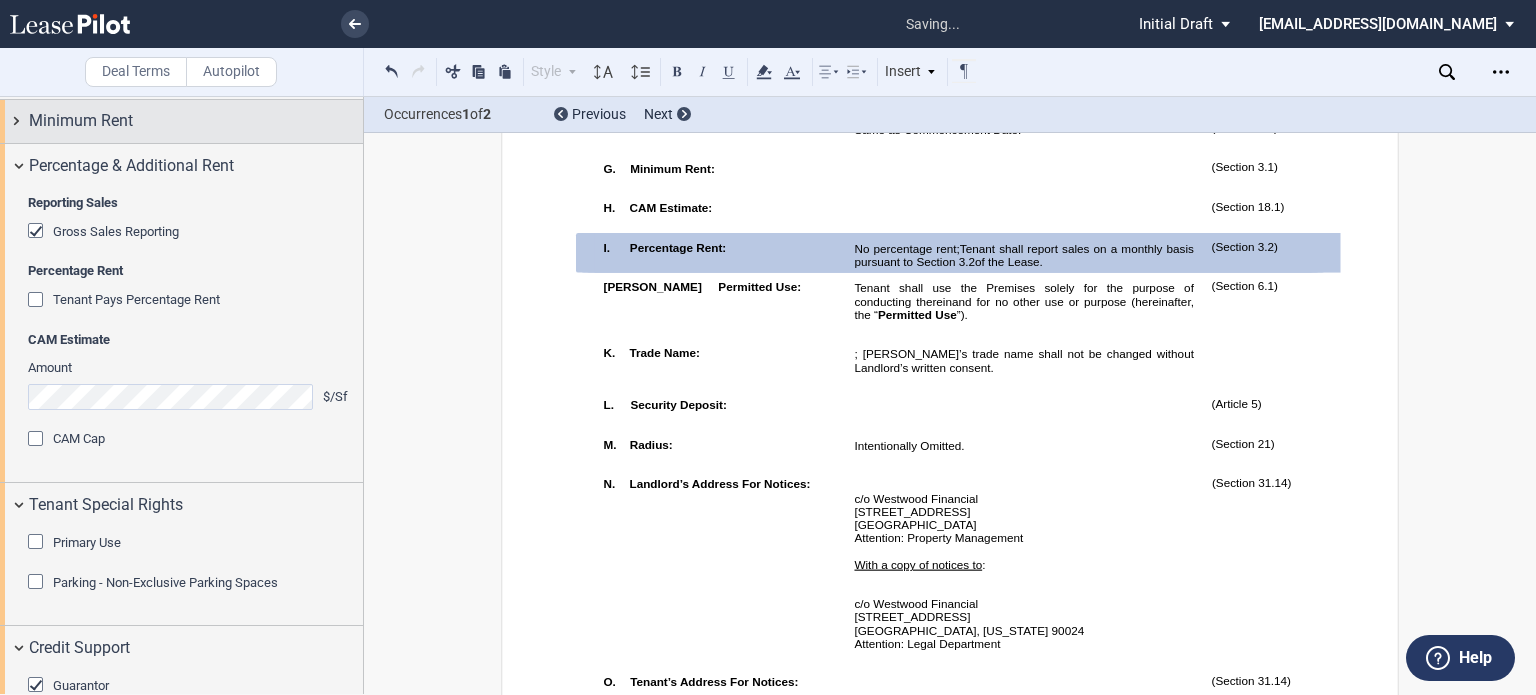 scroll, scrollTop: 1201, scrollLeft: 0, axis: vertical 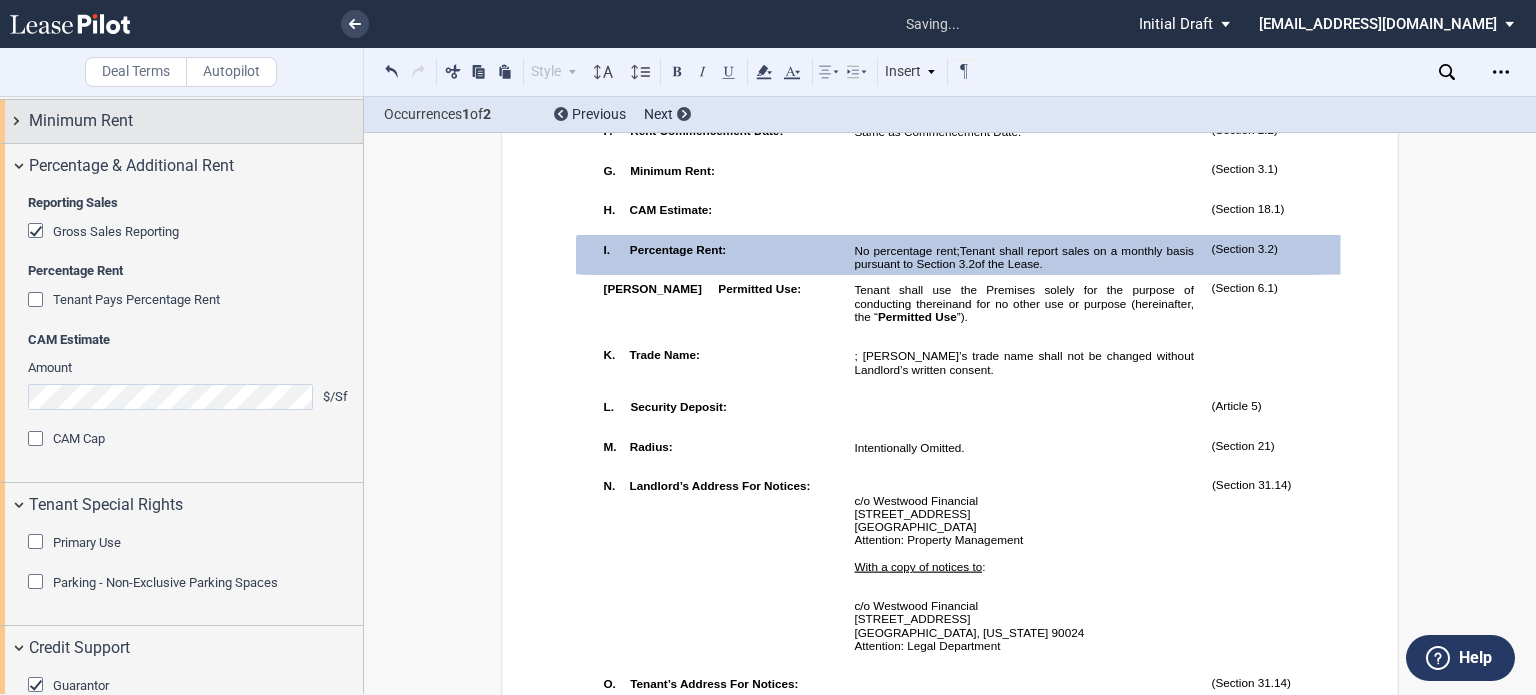 click on "Minimum Rent" at bounding box center (81, 121) 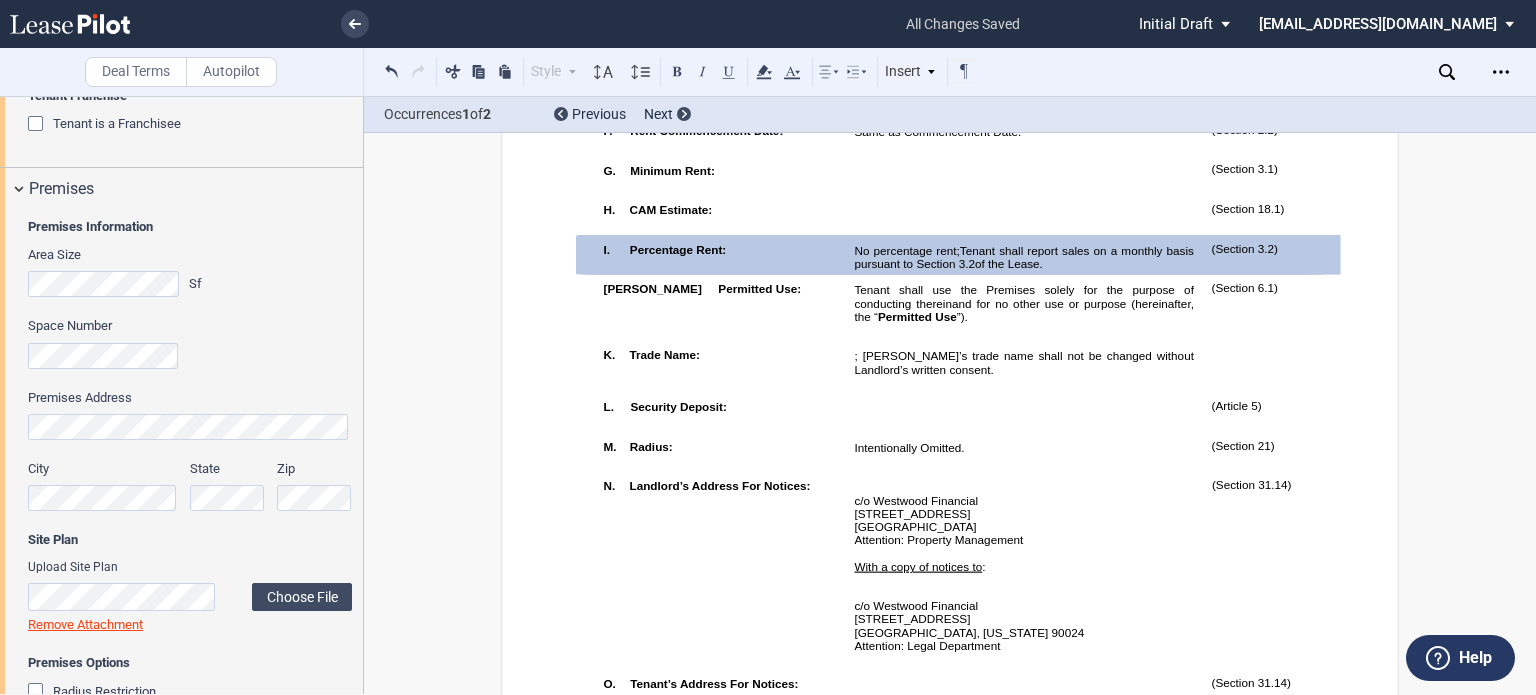 scroll, scrollTop: 907, scrollLeft: 0, axis: vertical 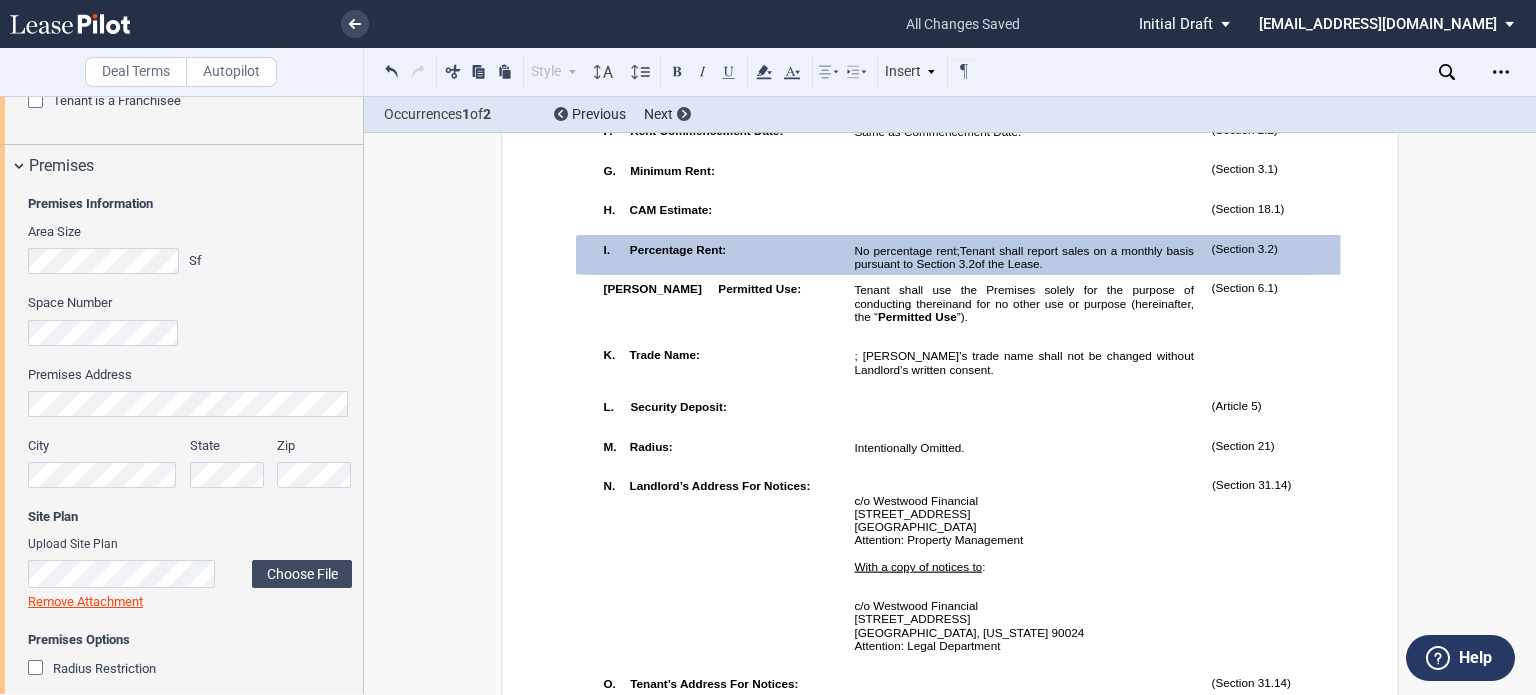 drag, startPoint x: 363, startPoint y: 241, endPoint x: 352, endPoint y: 294, distance: 54.129475 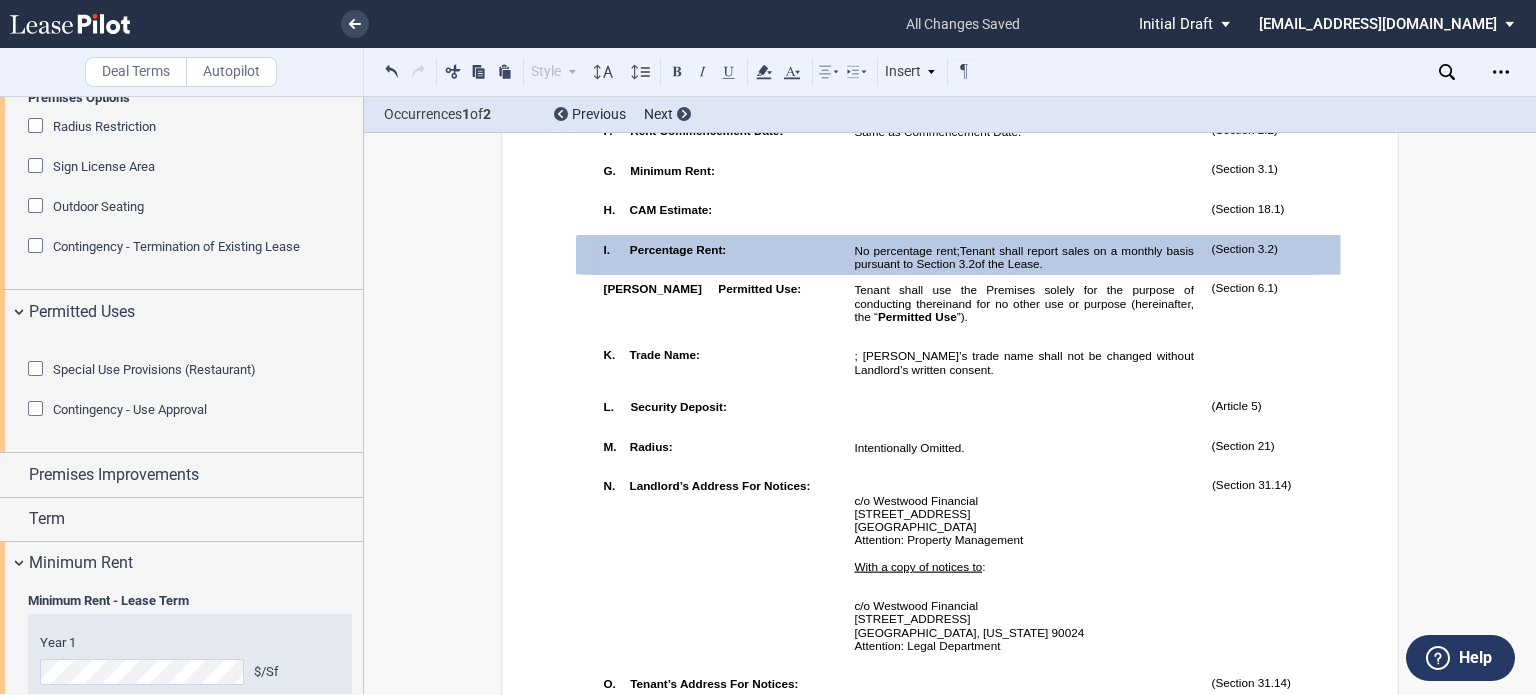 scroll, scrollTop: 1491, scrollLeft: 0, axis: vertical 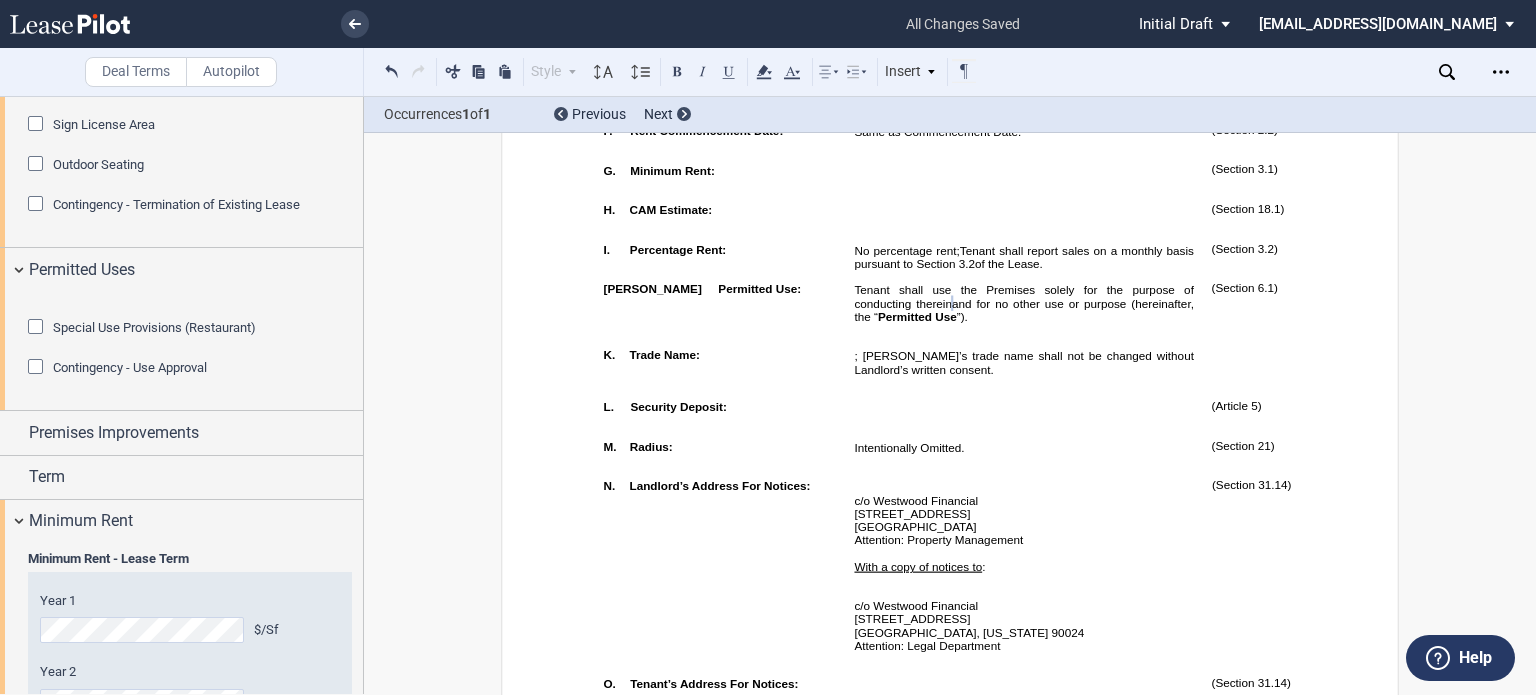drag, startPoint x: 364, startPoint y: 335, endPoint x: 360, endPoint y: 345, distance: 10.770329 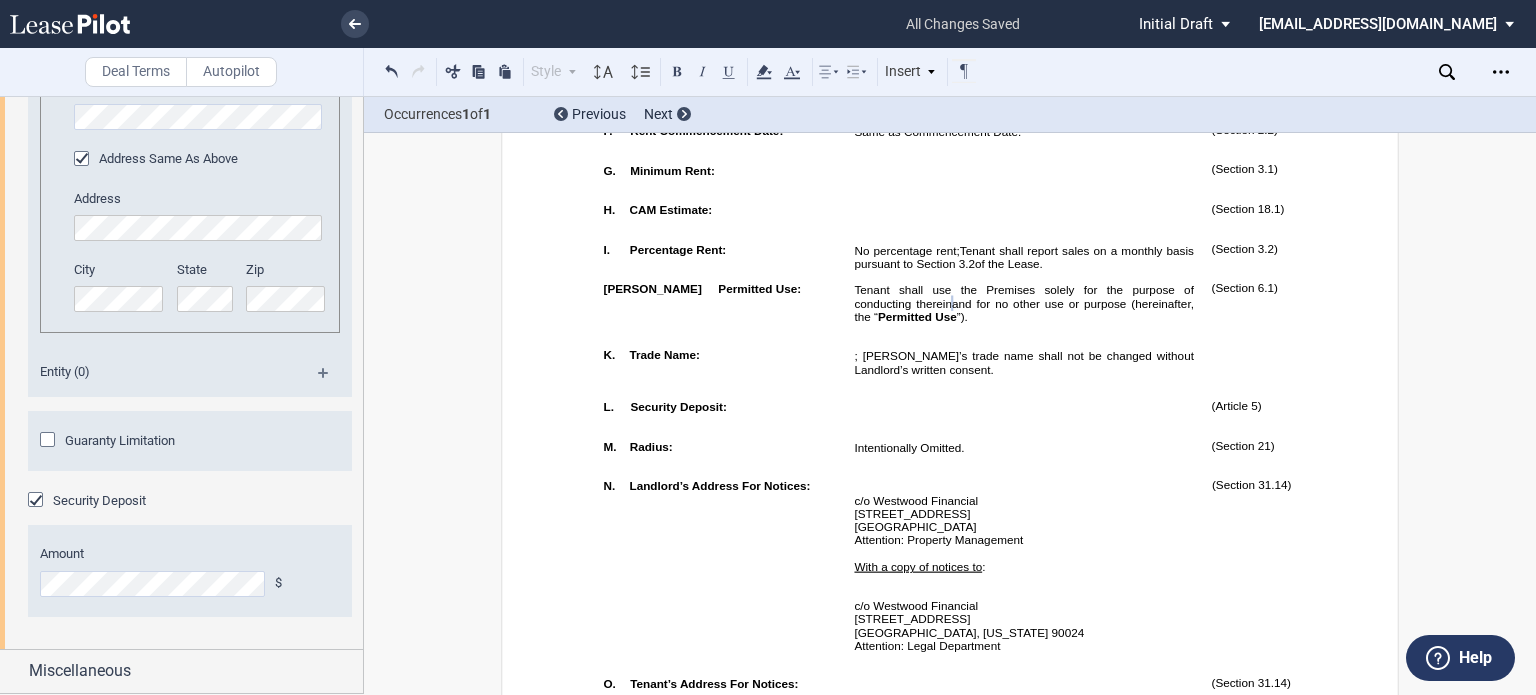 scroll, scrollTop: 3807, scrollLeft: 0, axis: vertical 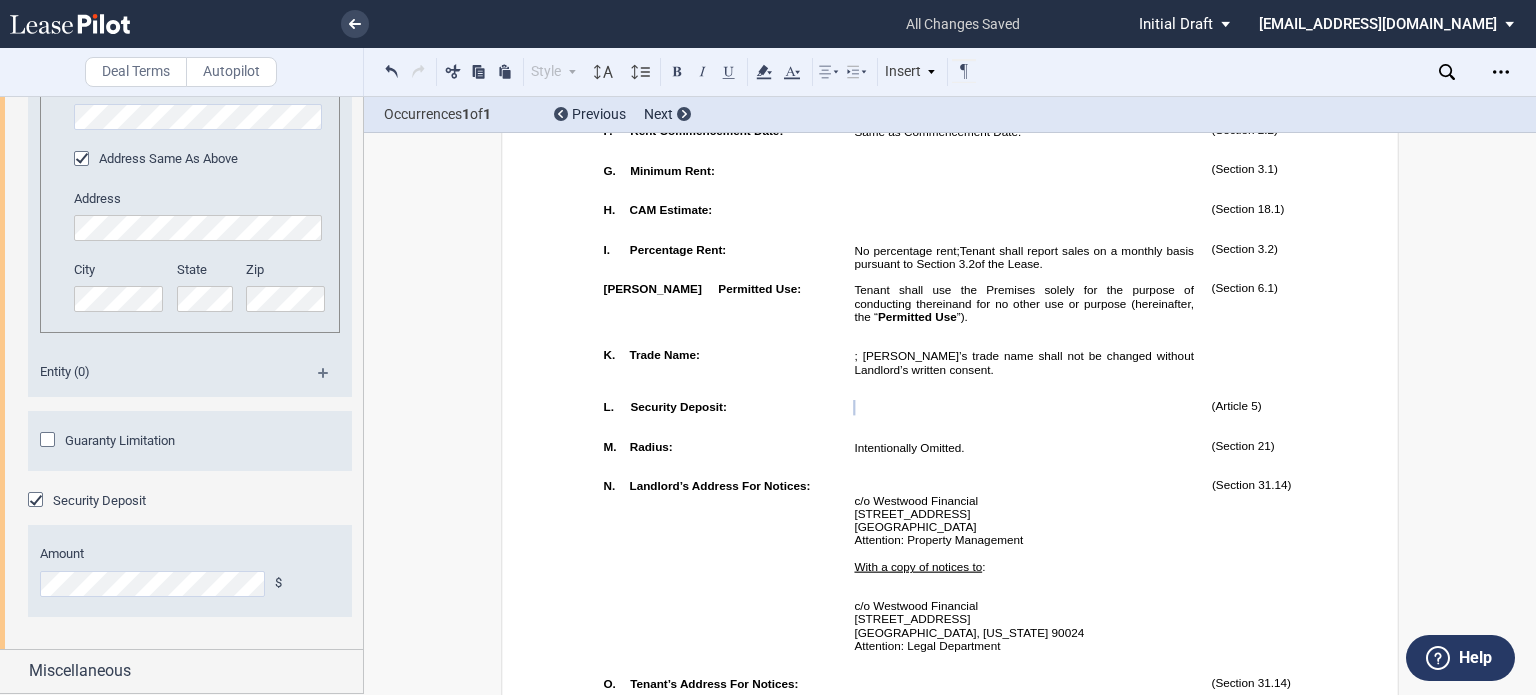 click on "﻿
﻿
﻿
﻿
﻿
﻿
﻿
﻿
﻿
﻿
﻿
﻿
﻿
﻿
﻿
﻿
﻿
﻿
﻿
SHOPPING CENTER LEASE
﻿
﻿
﻿
LANDLORD:
﻿ ﻿ ,
﻿ ﻿   ﻿ ﻿   ﻿ ﻿
AND
﻿ ﻿ ,
﻿ ﻿   ﻿ ﻿   ﻿ ﻿
﻿
﻿
TENANT:
﻿ ," at bounding box center [950, 12391] 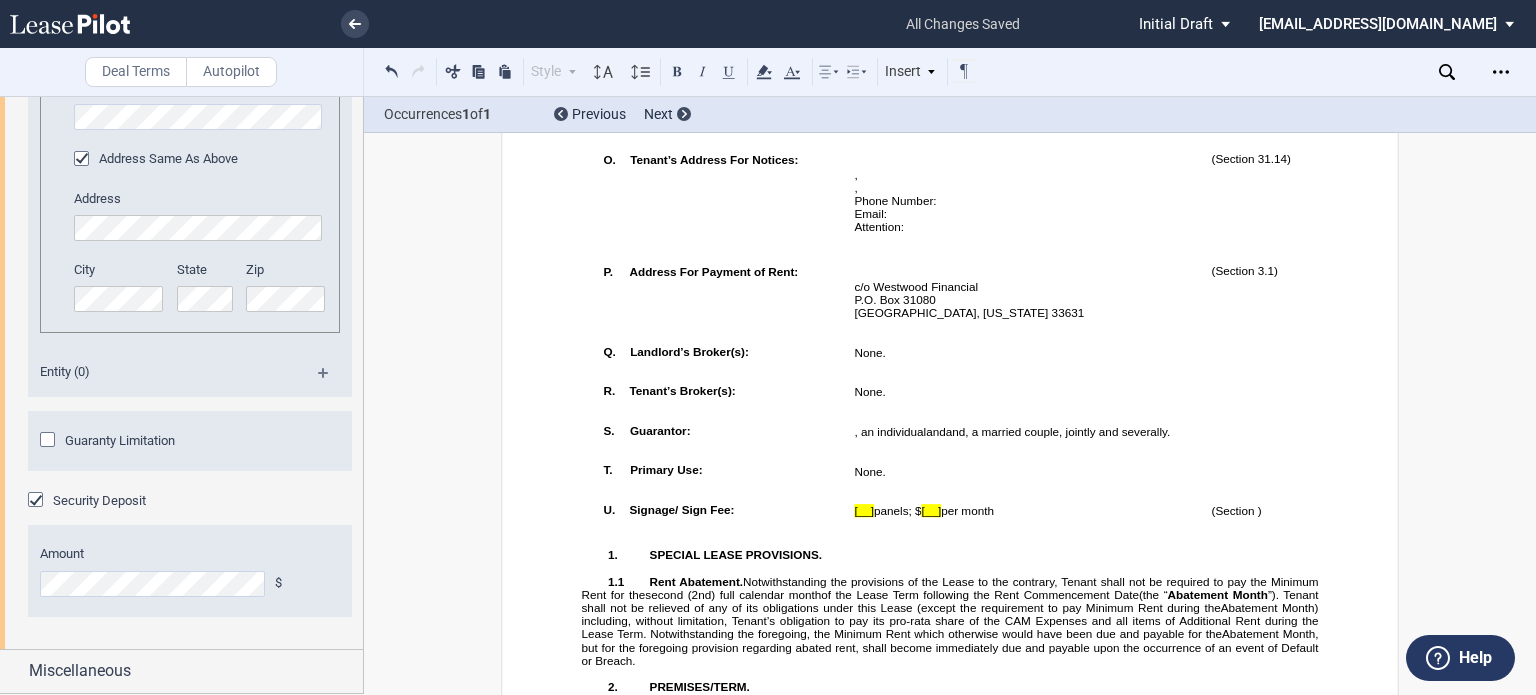 scroll, scrollTop: 2250, scrollLeft: 0, axis: vertical 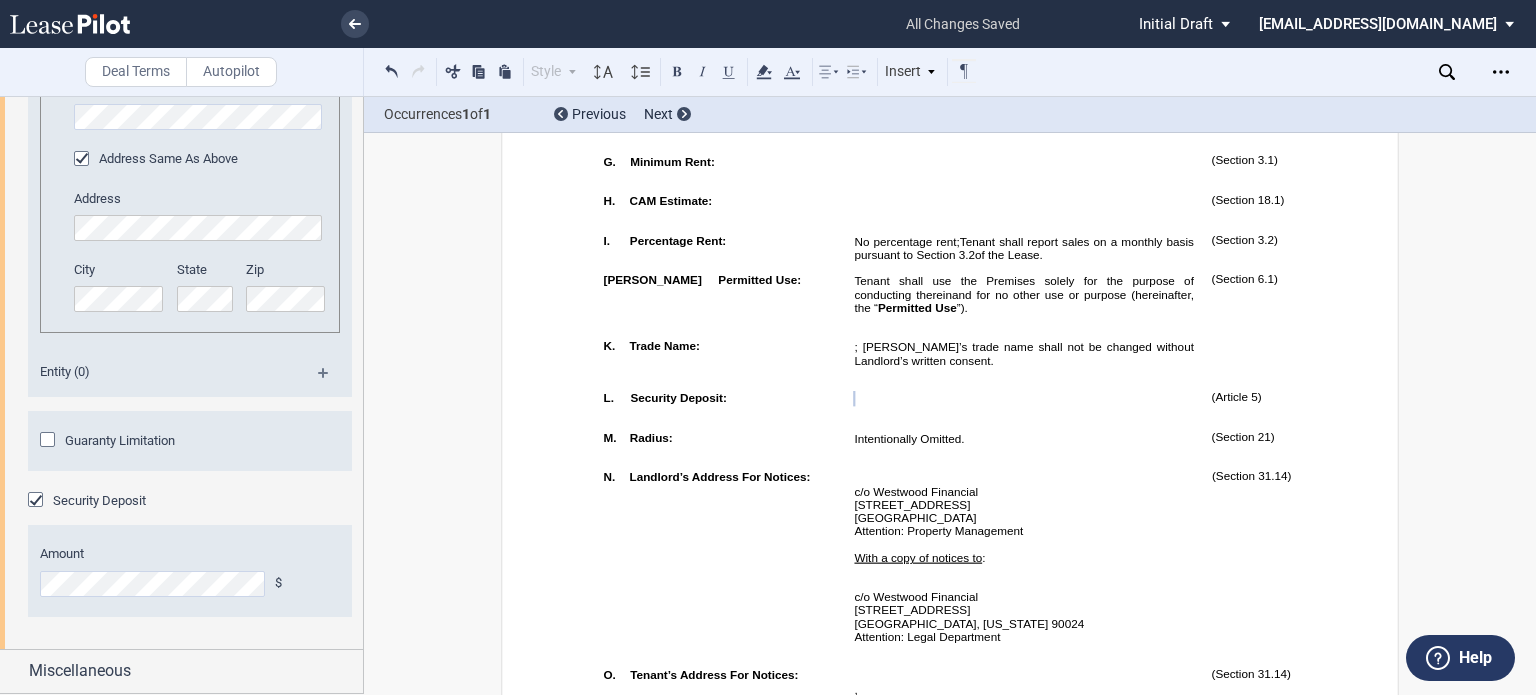 drag, startPoint x: 357, startPoint y: 641, endPoint x: 374, endPoint y: 608, distance: 37.12142 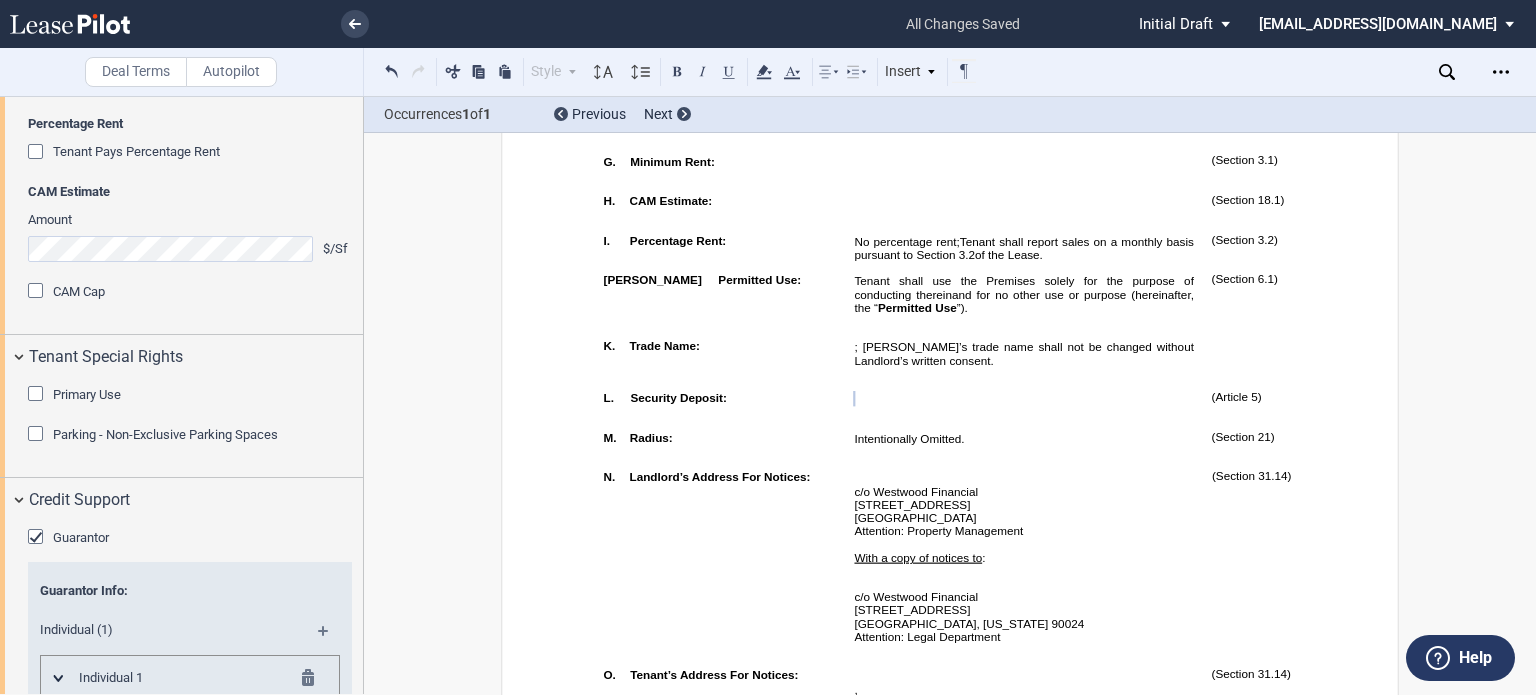 scroll, scrollTop: 2510, scrollLeft: 0, axis: vertical 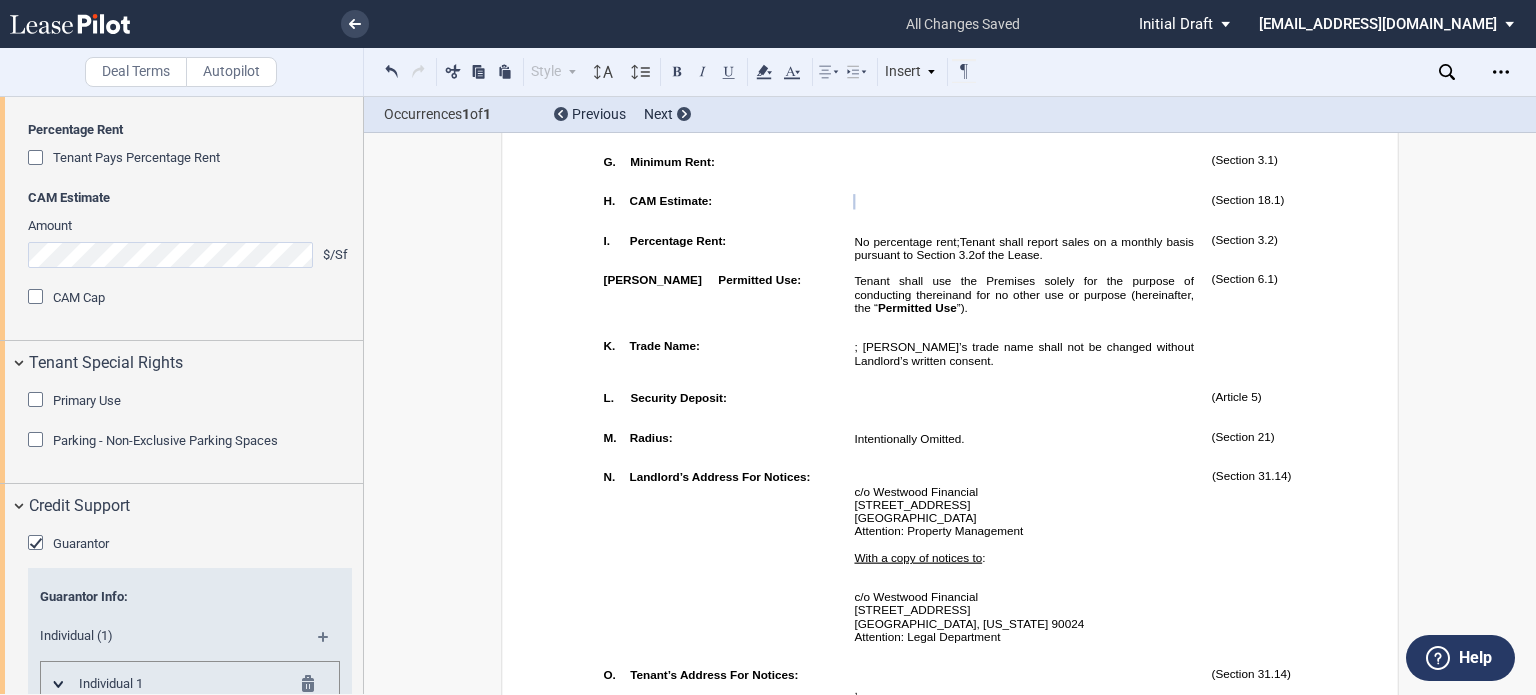 drag, startPoint x: 1532, startPoint y: 131, endPoint x: 1532, endPoint y: 149, distance: 18 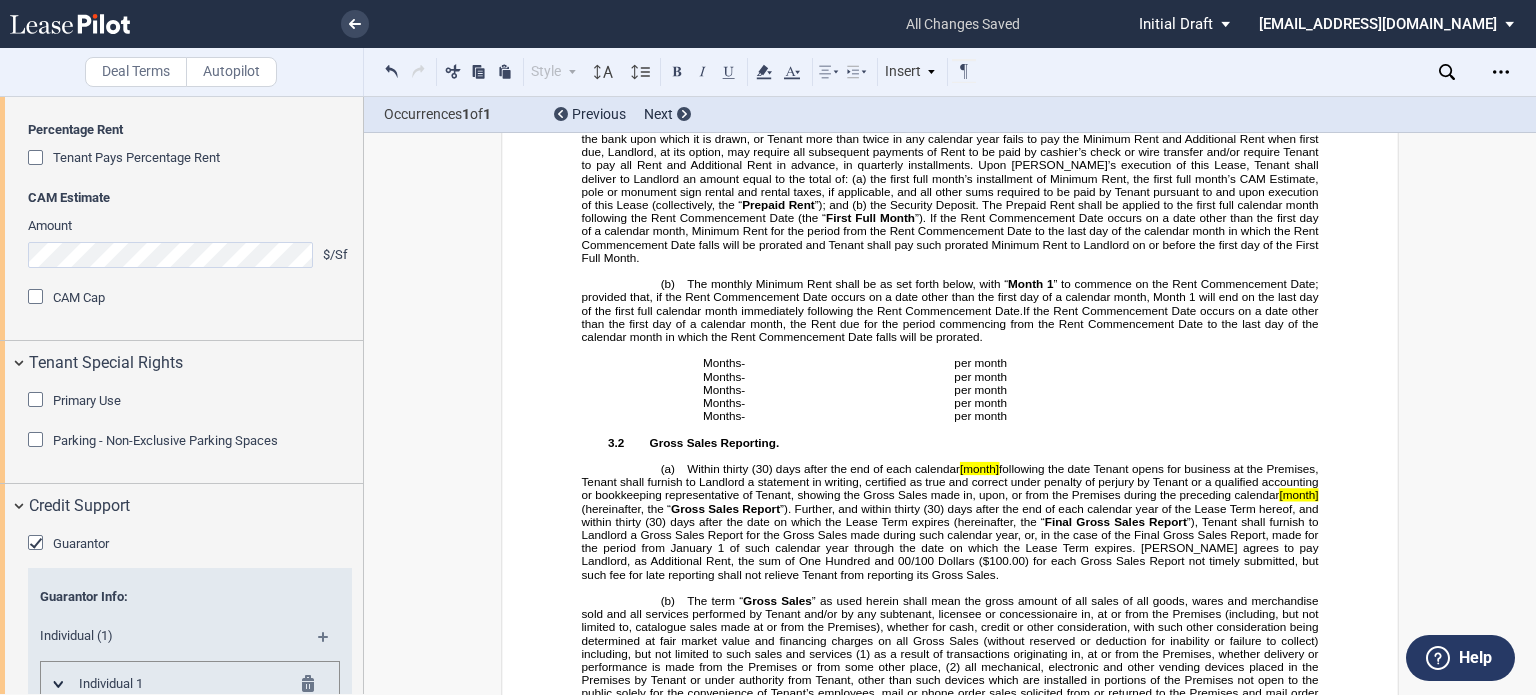 scroll, scrollTop: 3212, scrollLeft: 0, axis: vertical 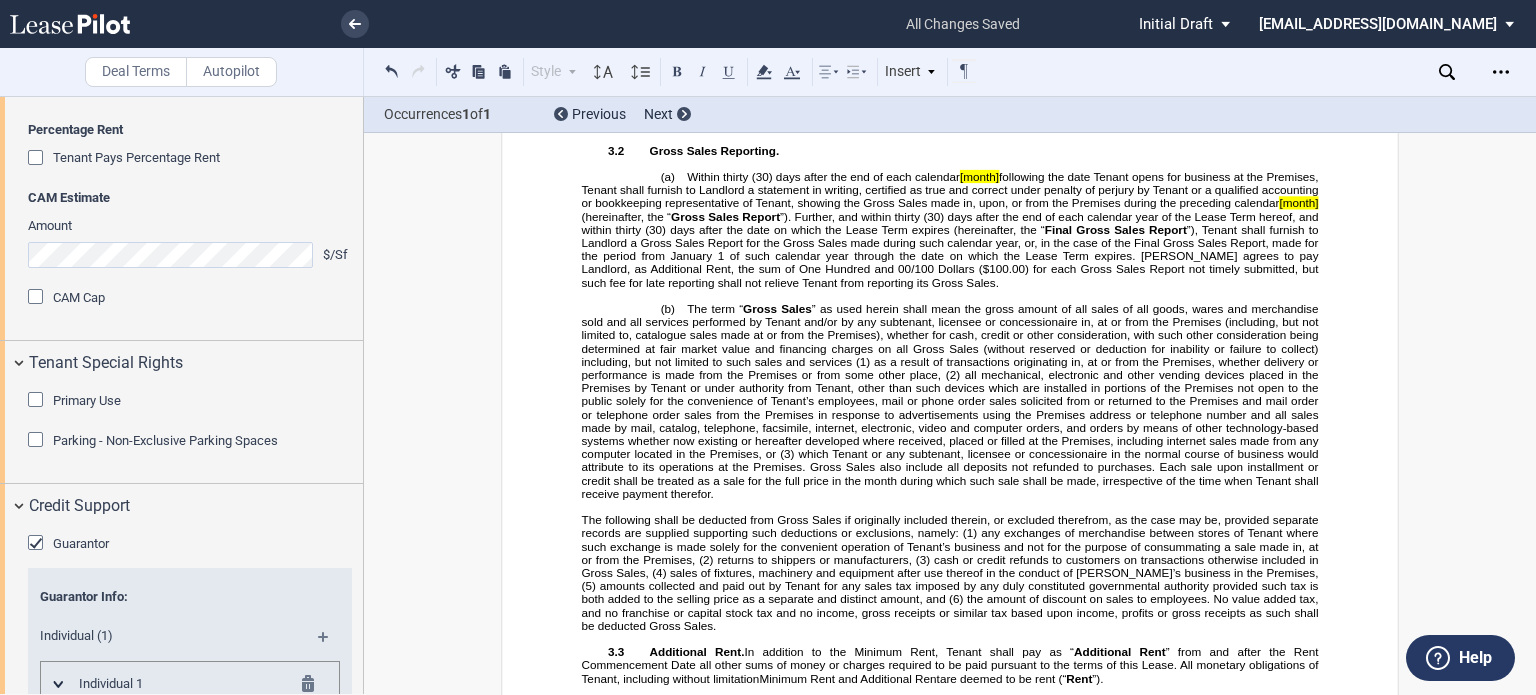 click on "[month]" at bounding box center [979, 175] 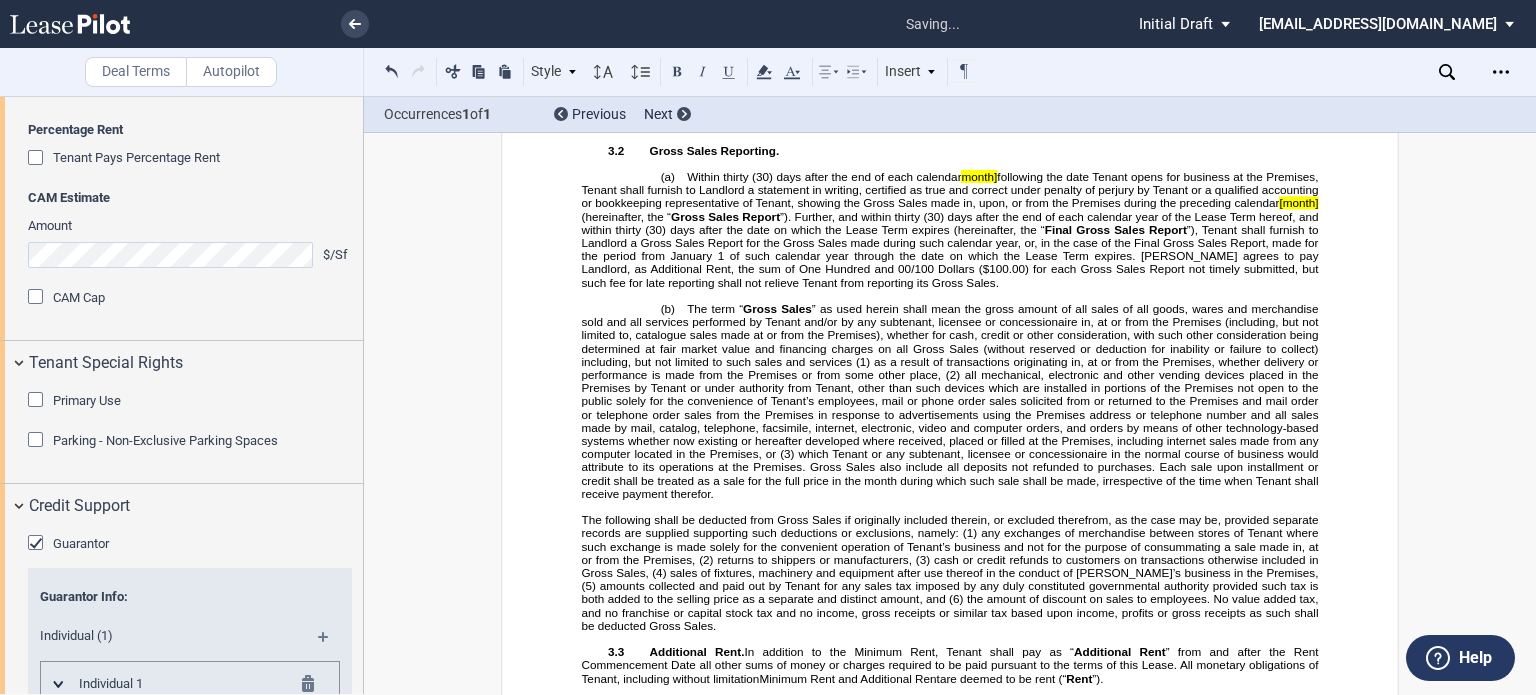 click on "month]" at bounding box center [980, 175] 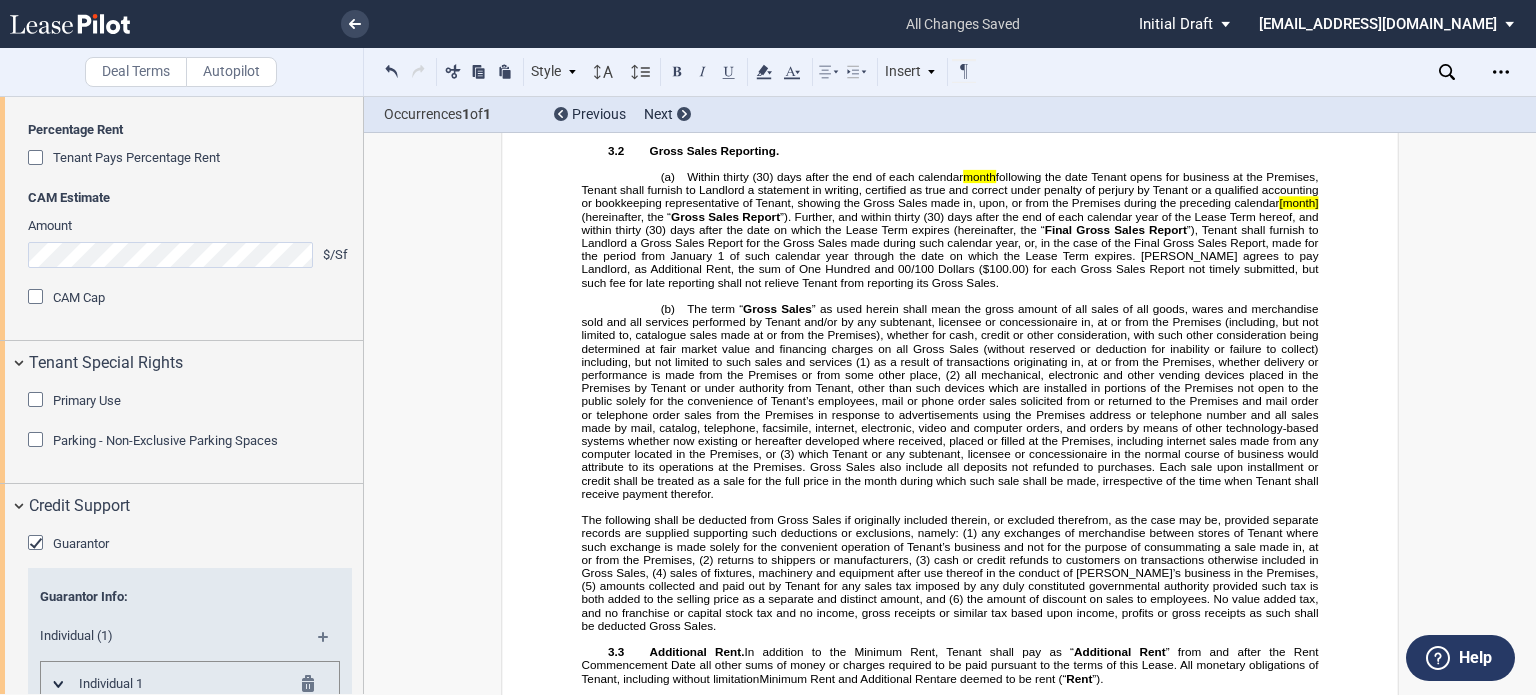click on "[month]" at bounding box center (1298, 202) 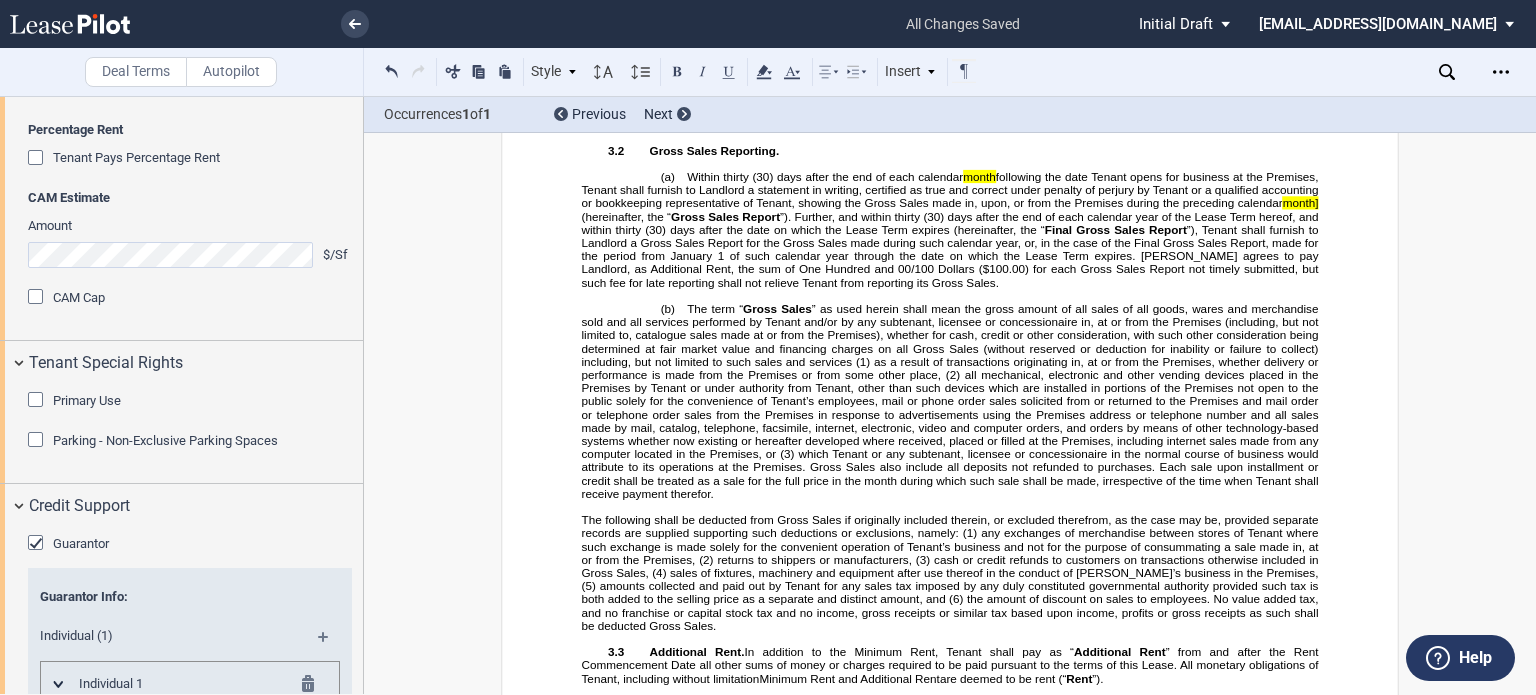 click on "month]" at bounding box center (1301, 202) 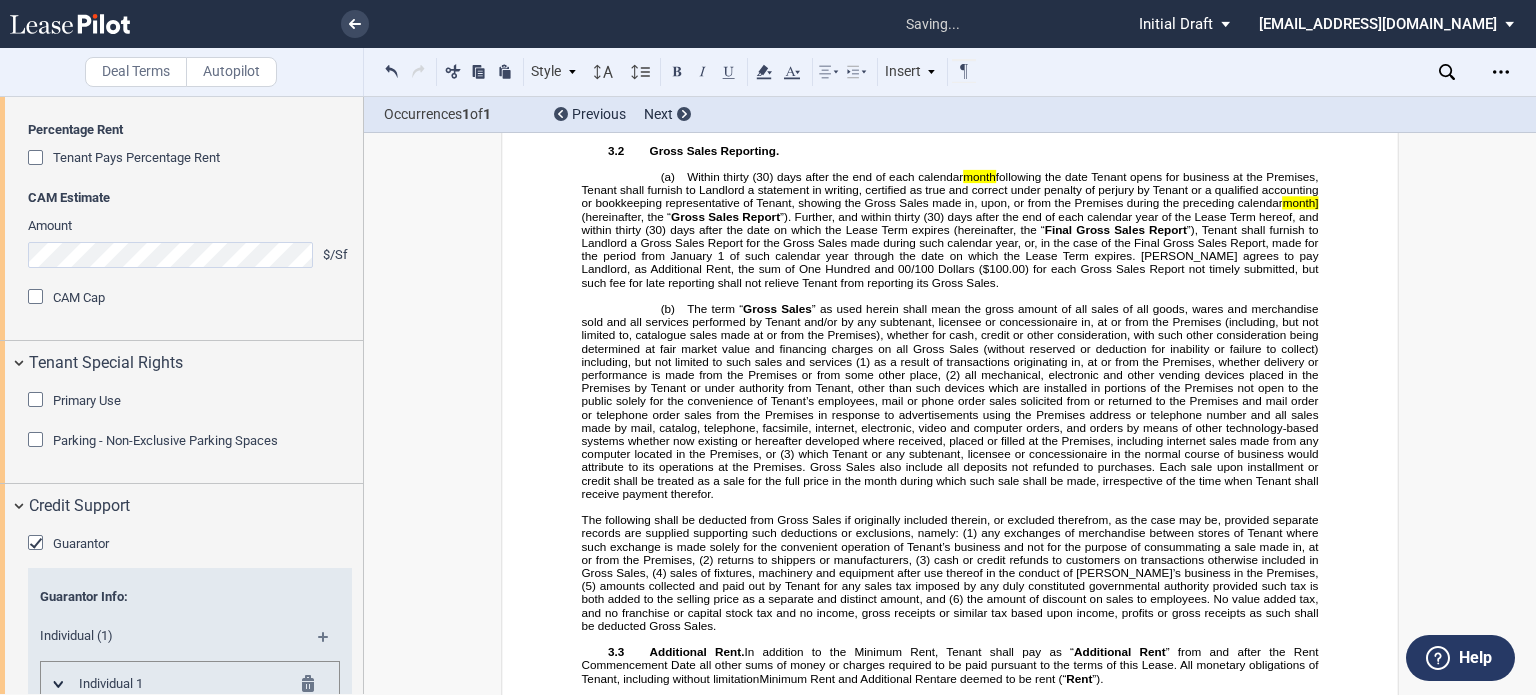 click on "﻿
﻿
﻿
﻿
﻿
﻿
﻿
﻿
﻿
﻿
﻿
﻿
﻿
﻿
﻿
﻿
﻿
﻿
﻿
SHOPPING CENTER LEASE
﻿
﻿
﻿
LANDLORD:
﻿ ﻿ ,
﻿ ﻿   ﻿ ﻿   ﻿ ﻿
AND
﻿ ﻿ ,
﻿ ﻿   ﻿ ﻿   ﻿ ﻿
﻿
﻿
TENANT:" at bounding box center (950, 11724) 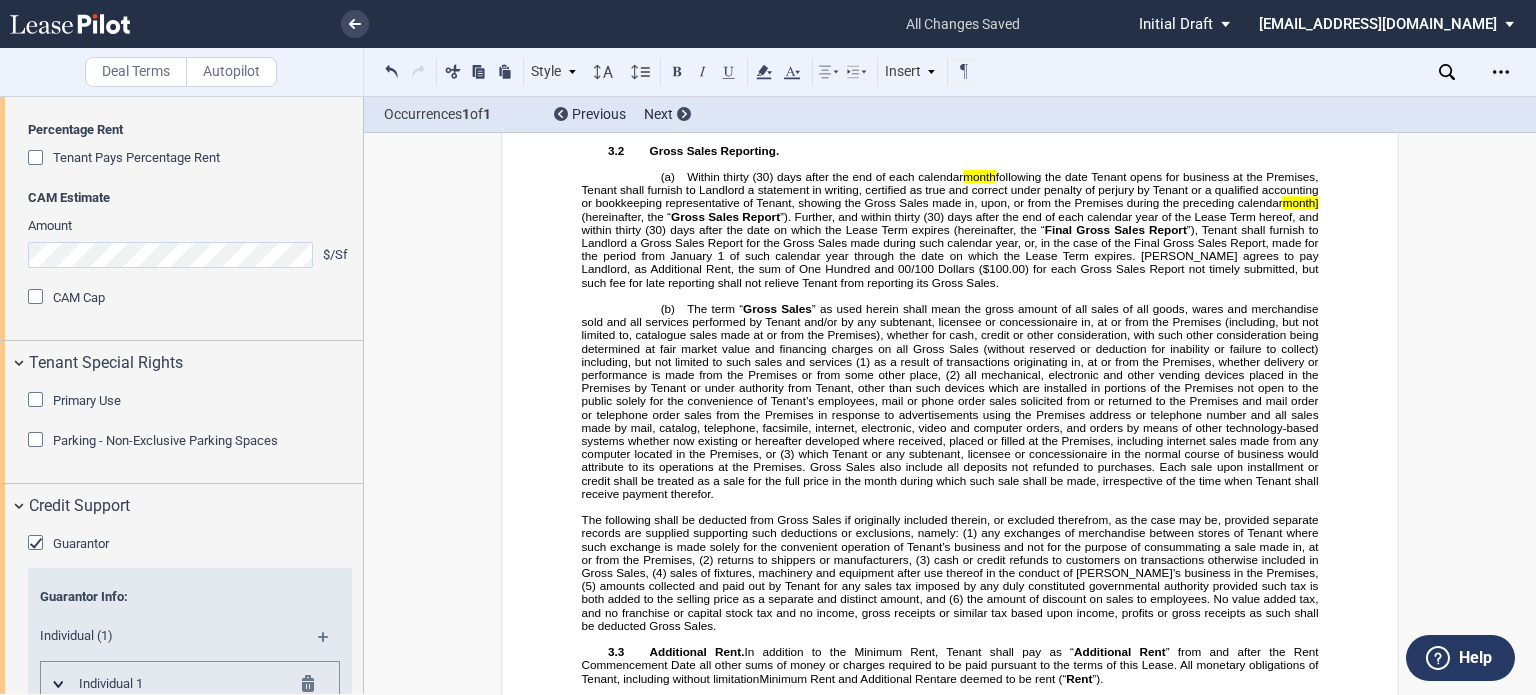 click on "month]" at bounding box center (1301, 202) 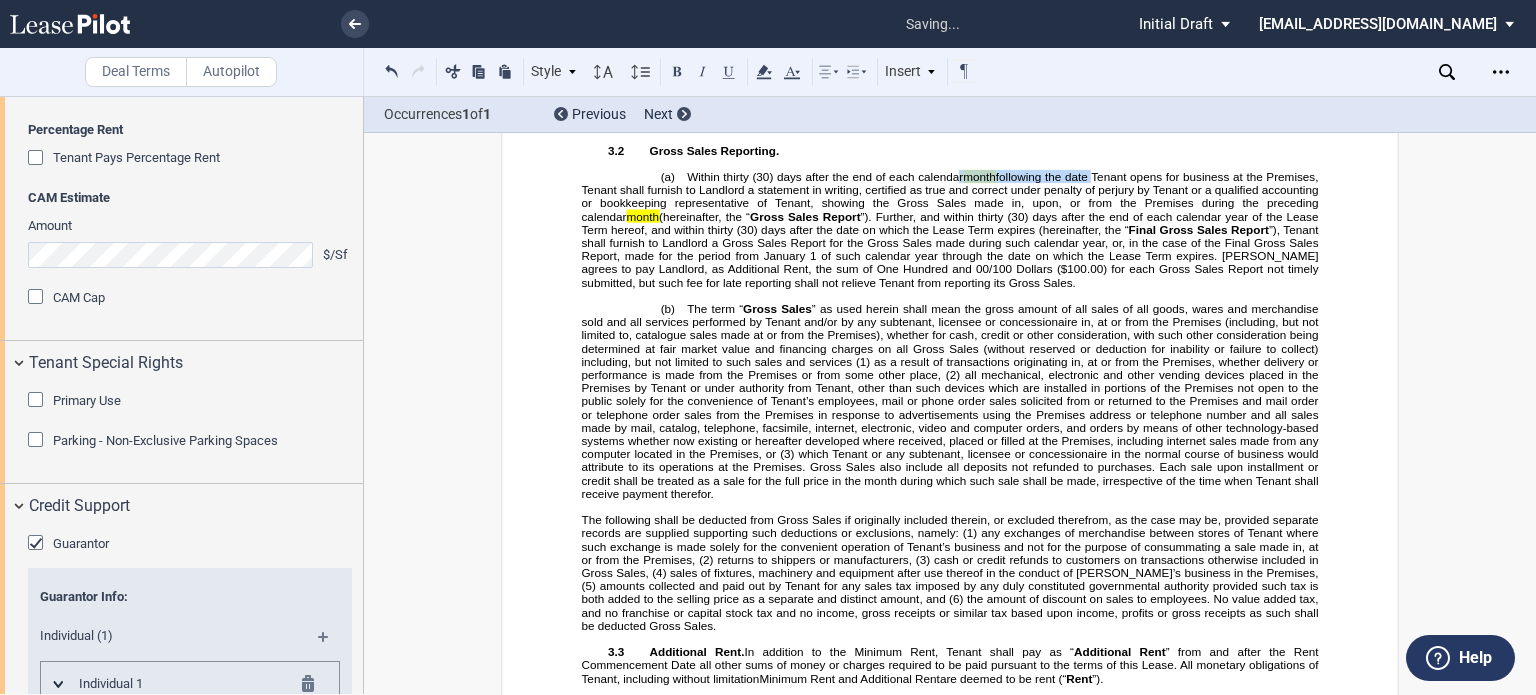 drag, startPoint x: 950, startPoint y: 362, endPoint x: 1083, endPoint y: 365, distance: 133.03383 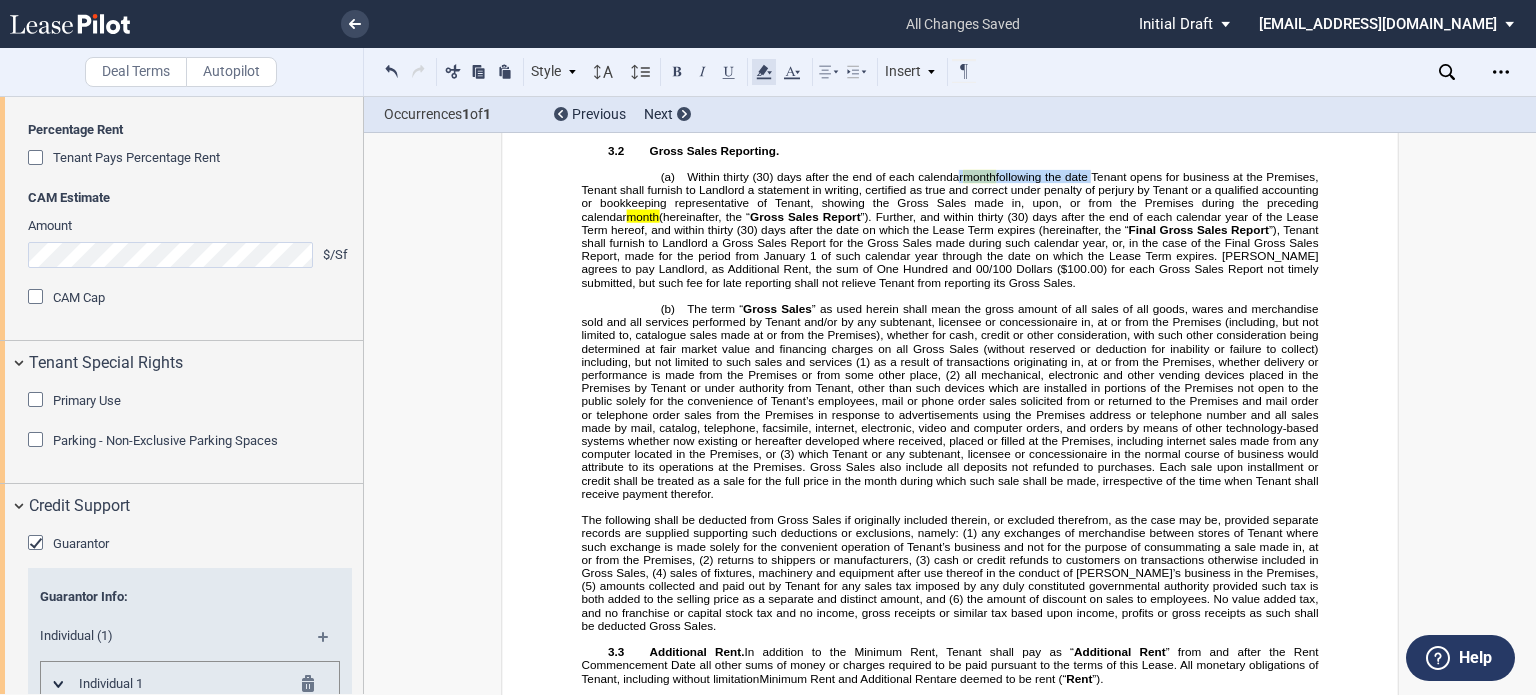 click 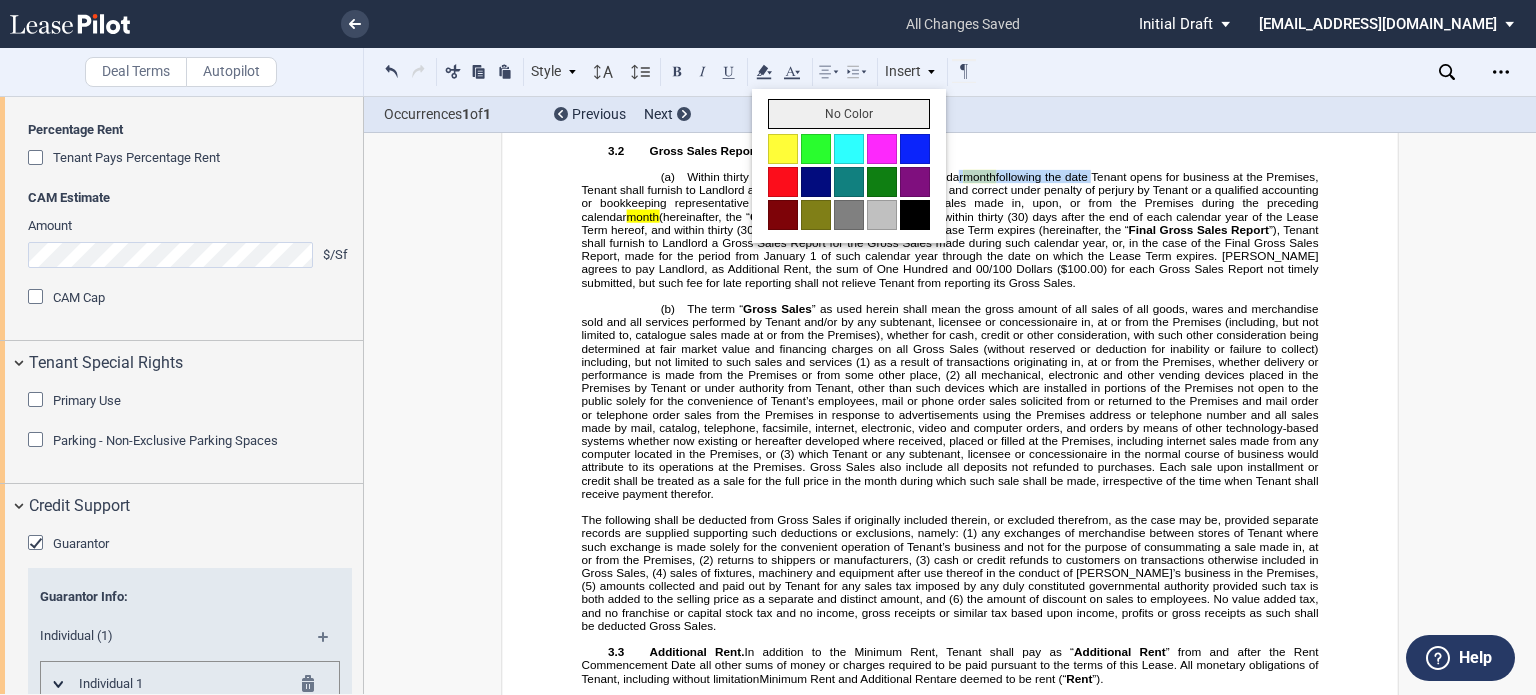 click on "No Color" at bounding box center (849, 114) 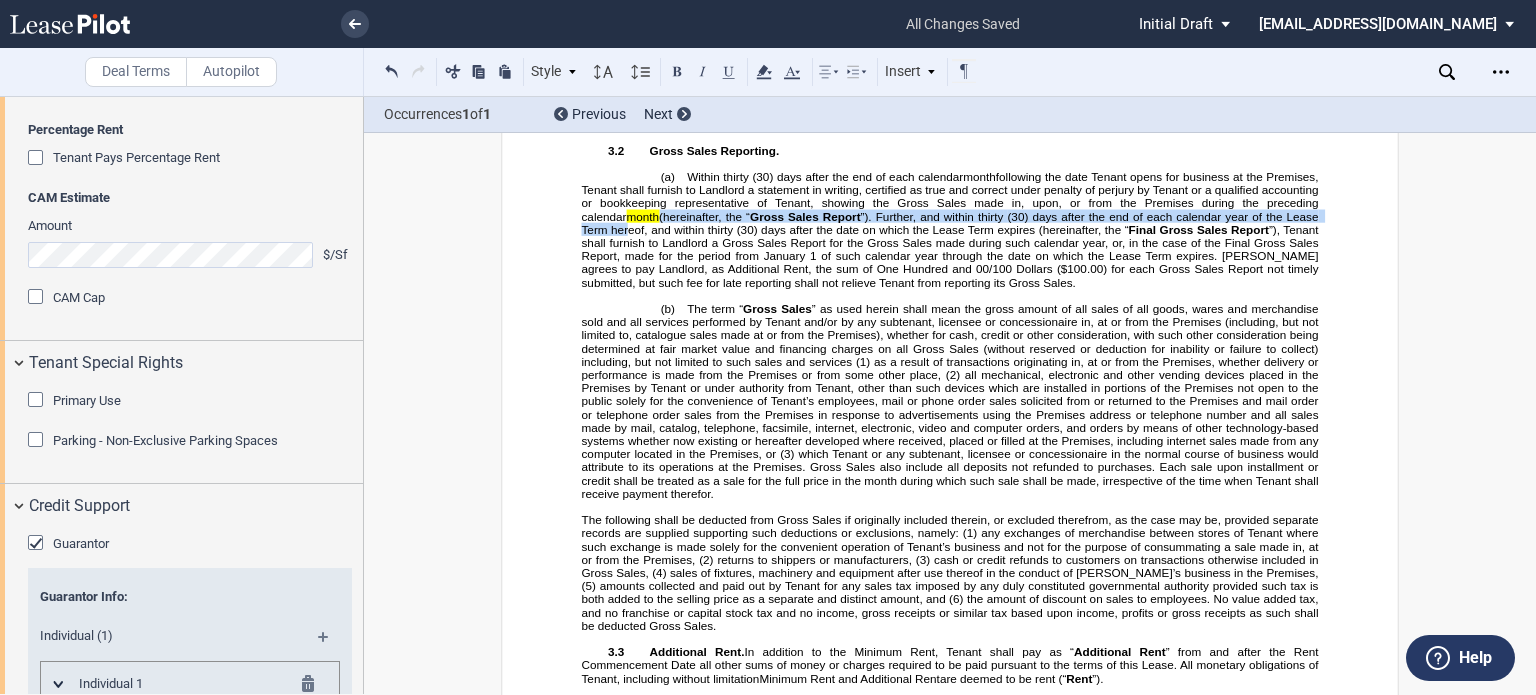 drag, startPoint x: 1273, startPoint y: 398, endPoint x: 1320, endPoint y: 397, distance: 47.010635 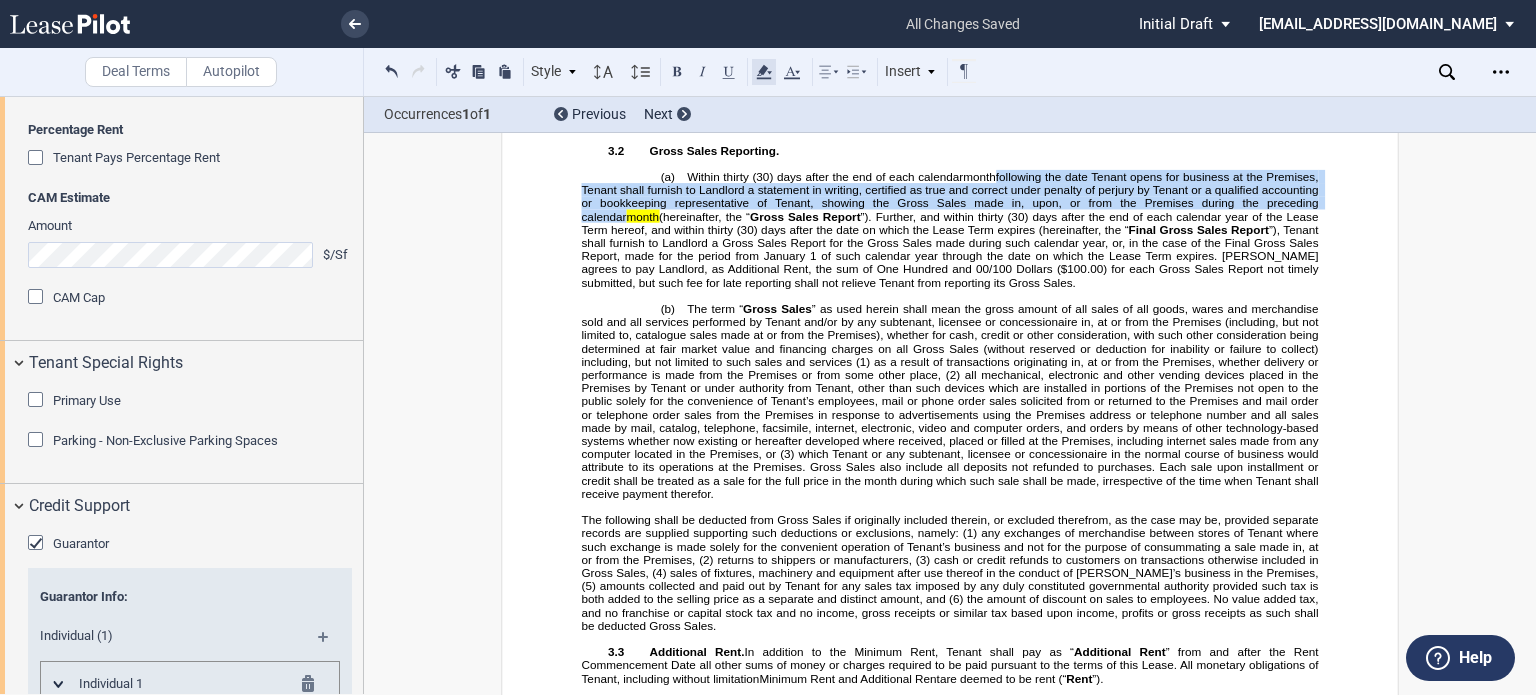 click 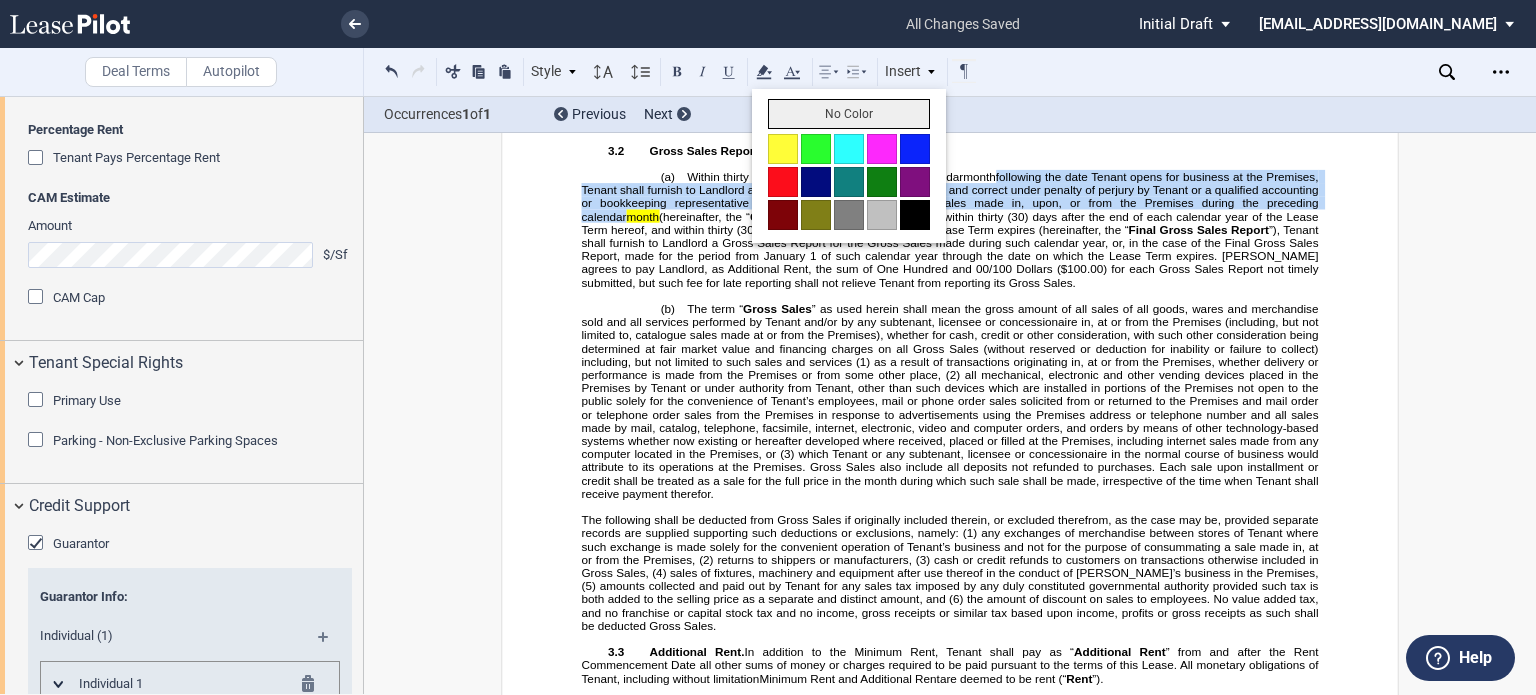 click on "No Color" at bounding box center [849, 114] 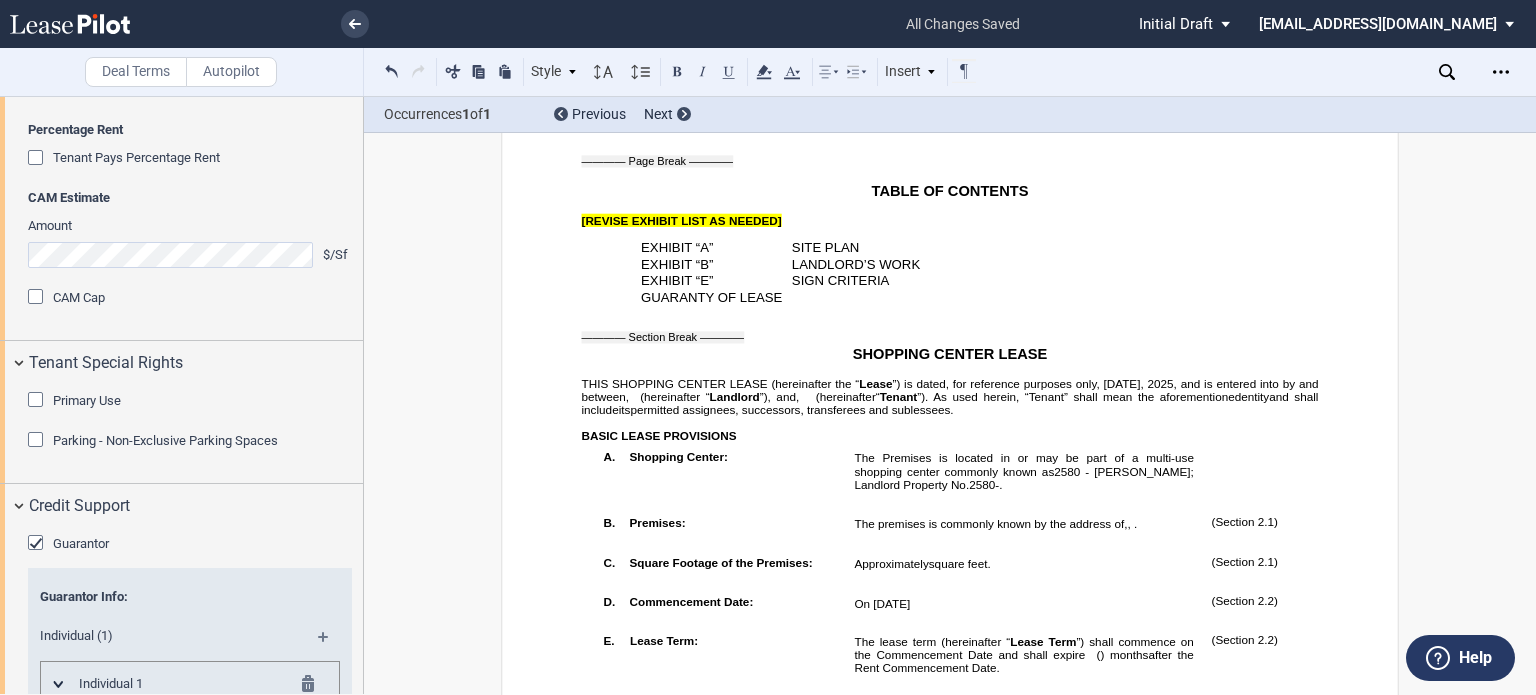 scroll, scrollTop: 751, scrollLeft: 0, axis: vertical 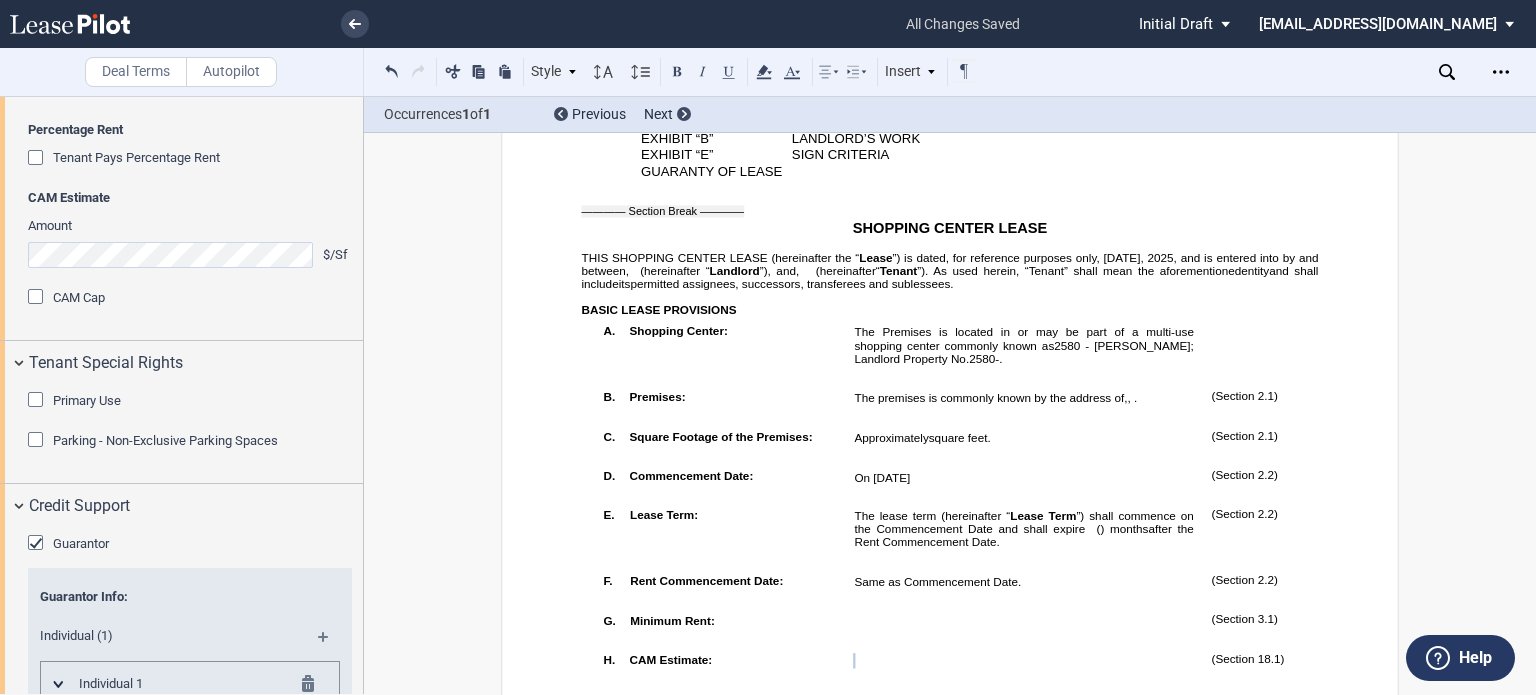 drag, startPoint x: 1503, startPoint y: 337, endPoint x: 1511, endPoint y: 320, distance: 18.788294 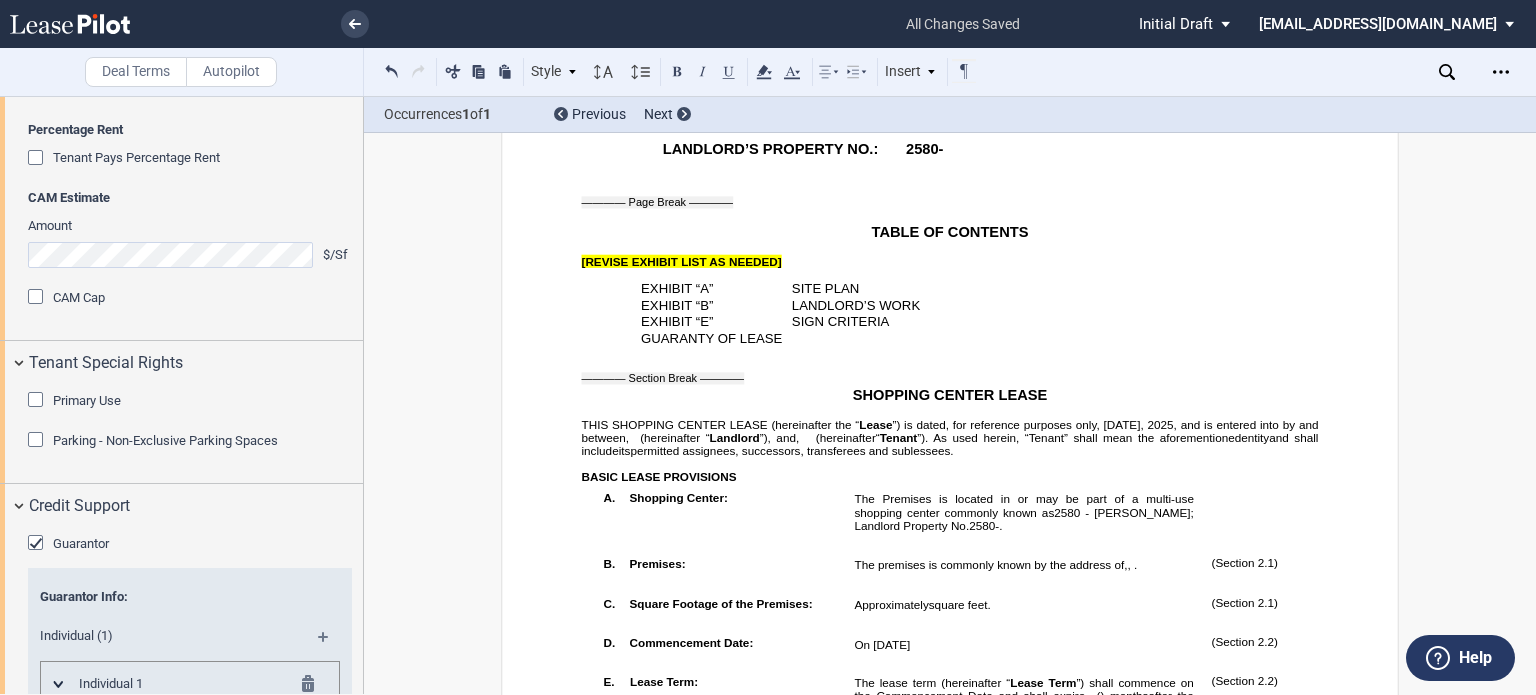 scroll, scrollTop: 542, scrollLeft: 0, axis: vertical 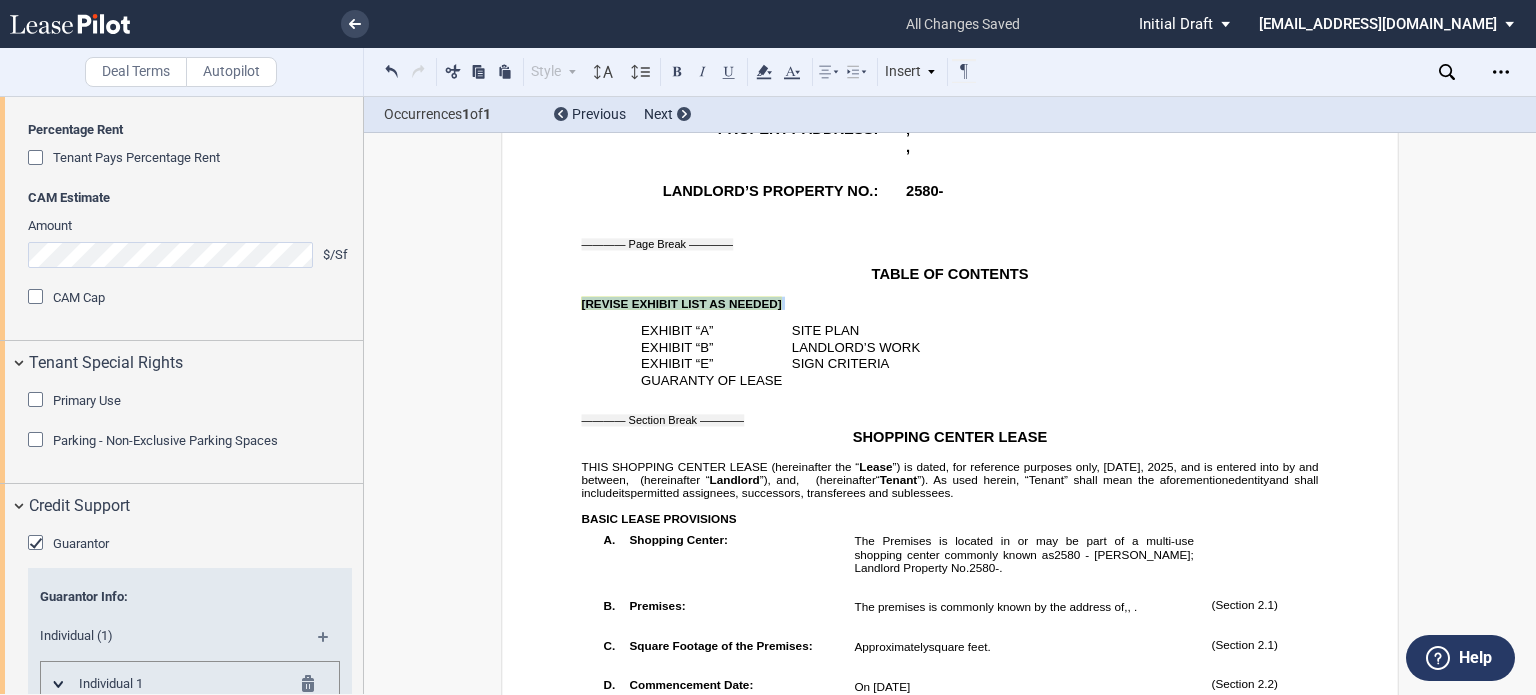drag, startPoint x: 572, startPoint y: 332, endPoint x: 797, endPoint y: 331, distance: 225.00223 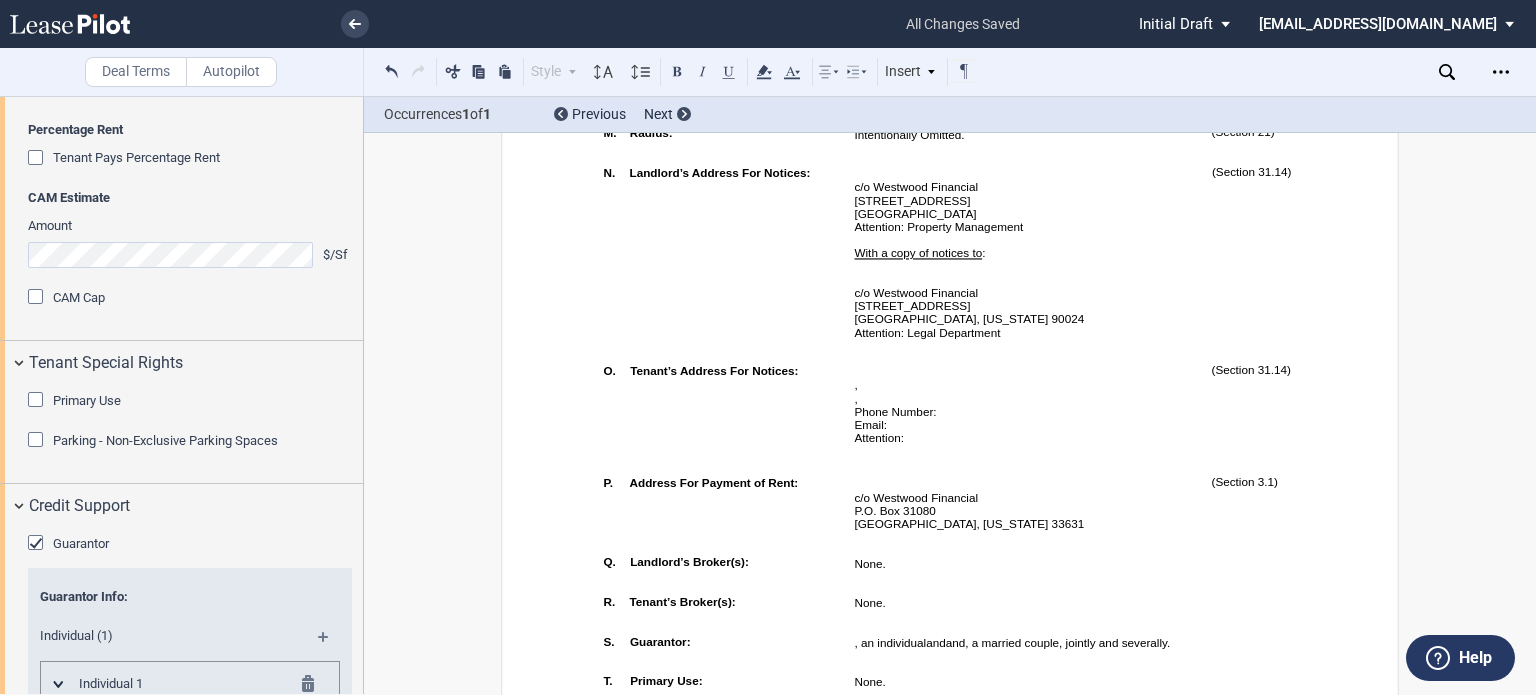 scroll, scrollTop: 0, scrollLeft: 0, axis: both 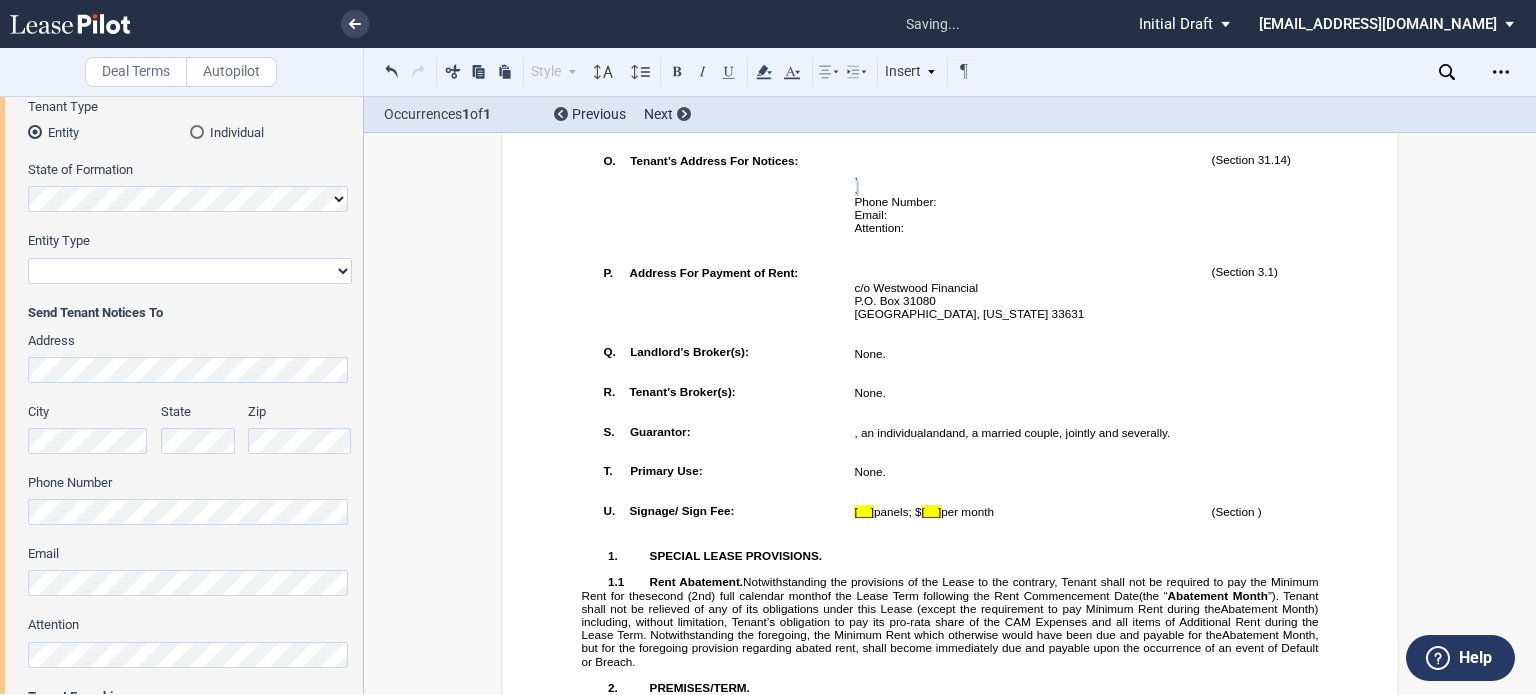 click on "City" 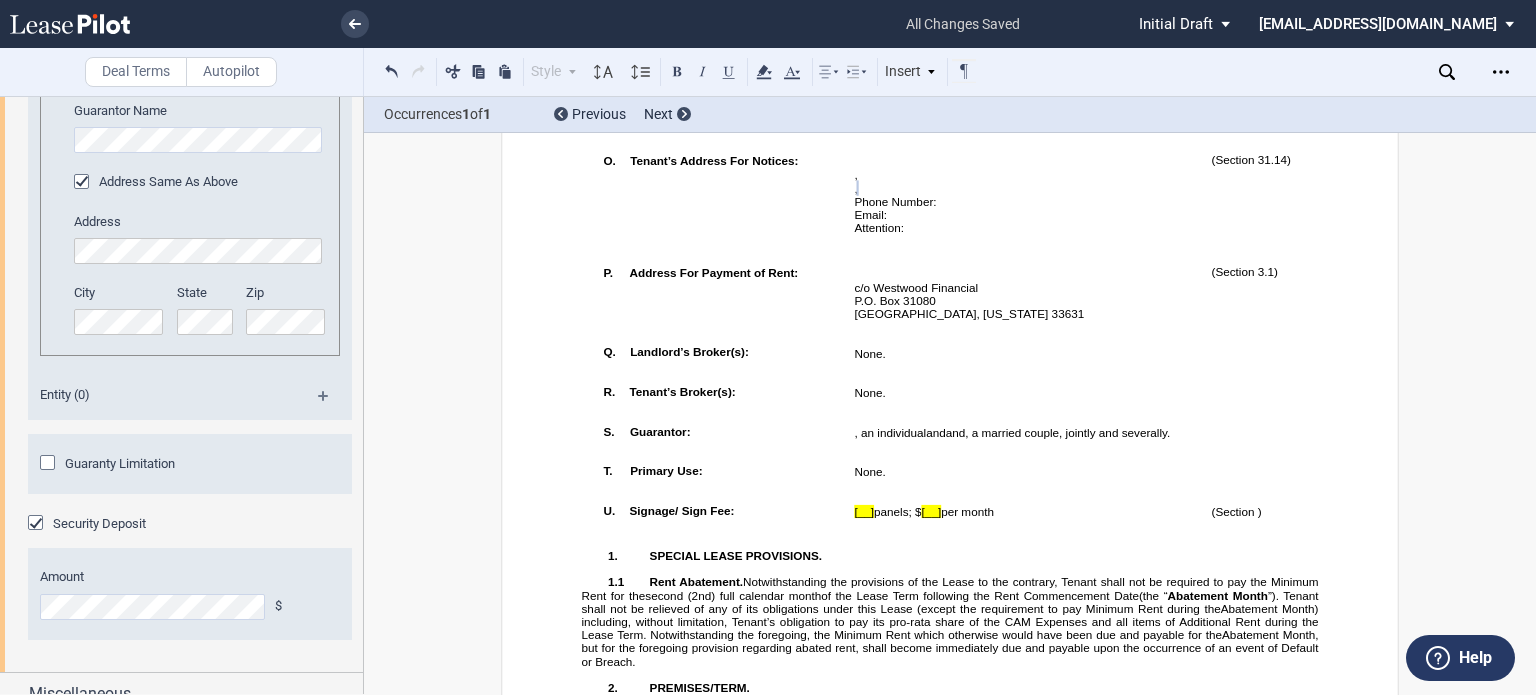 scroll, scrollTop: 3807, scrollLeft: 0, axis: vertical 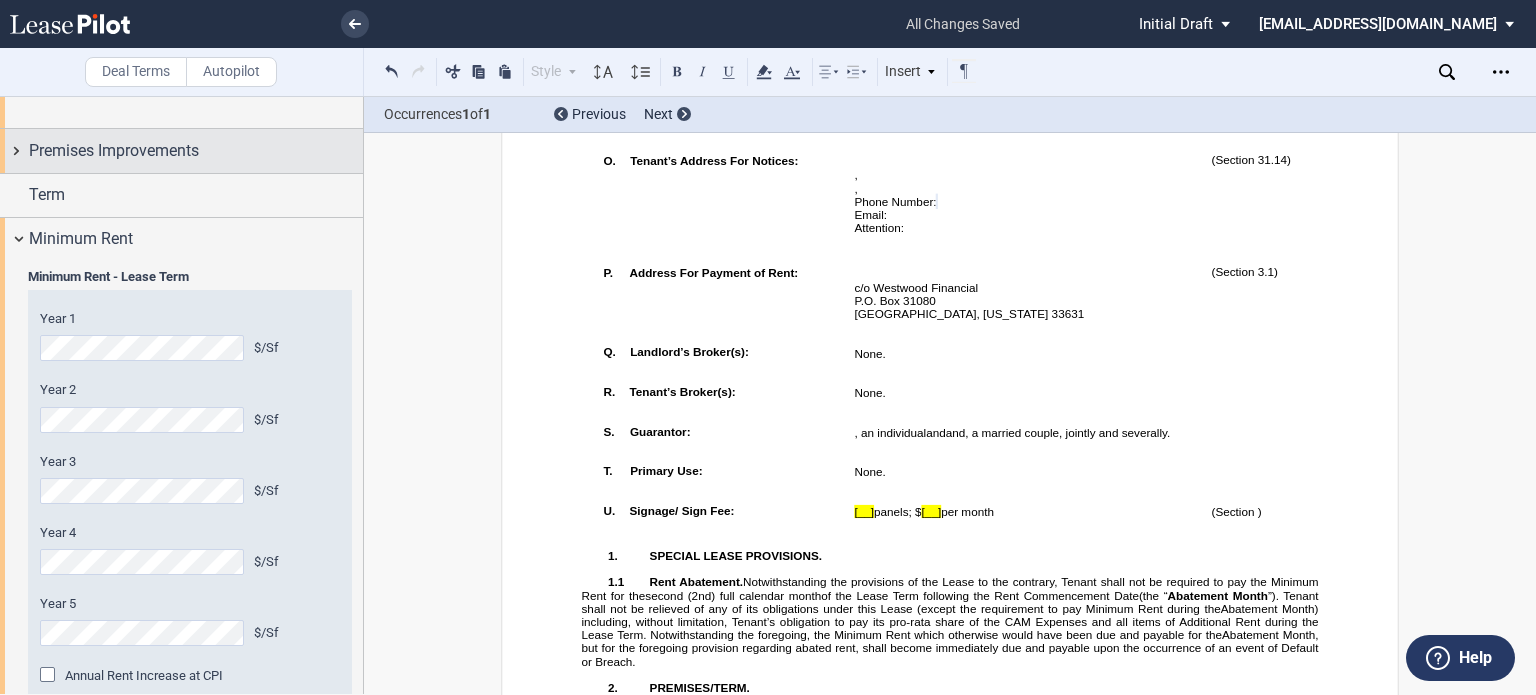 click on "Premises Improvements" at bounding box center (114, 151) 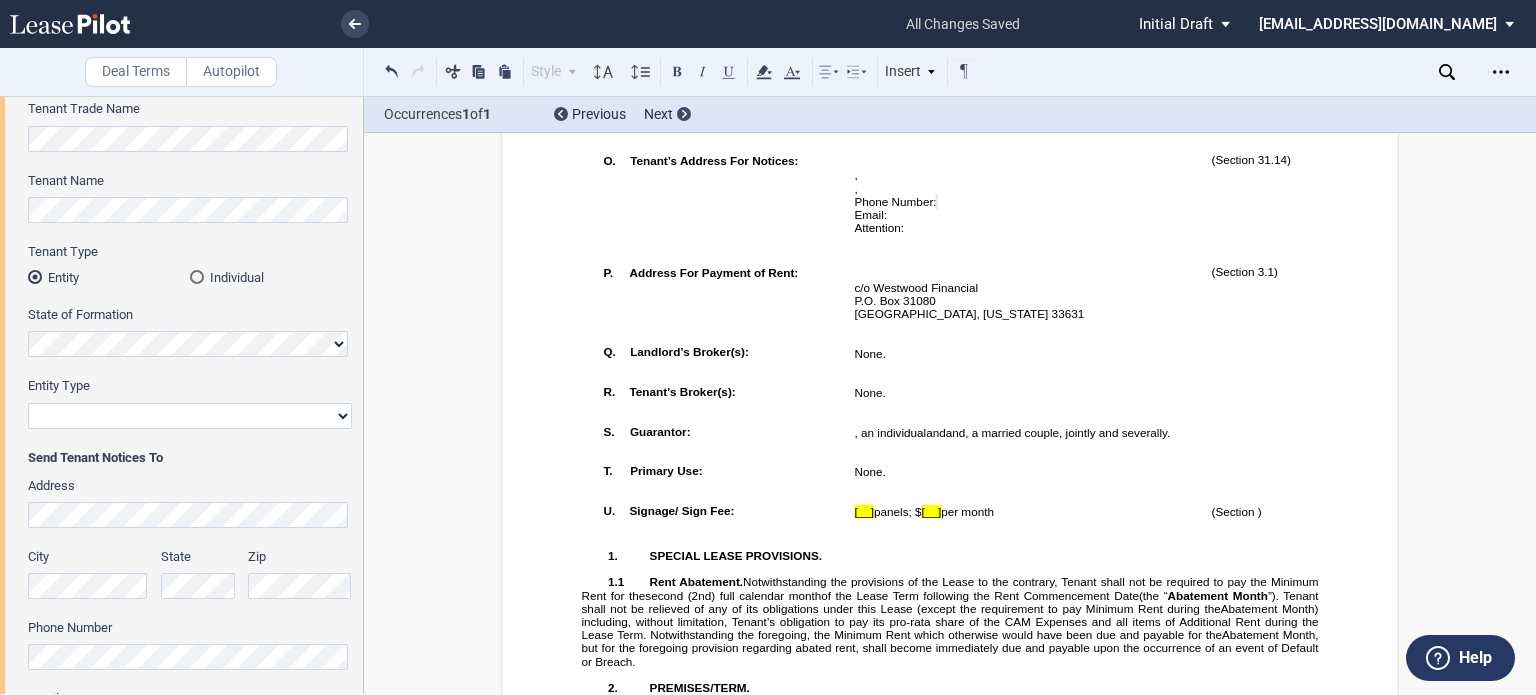 scroll, scrollTop: 0, scrollLeft: 0, axis: both 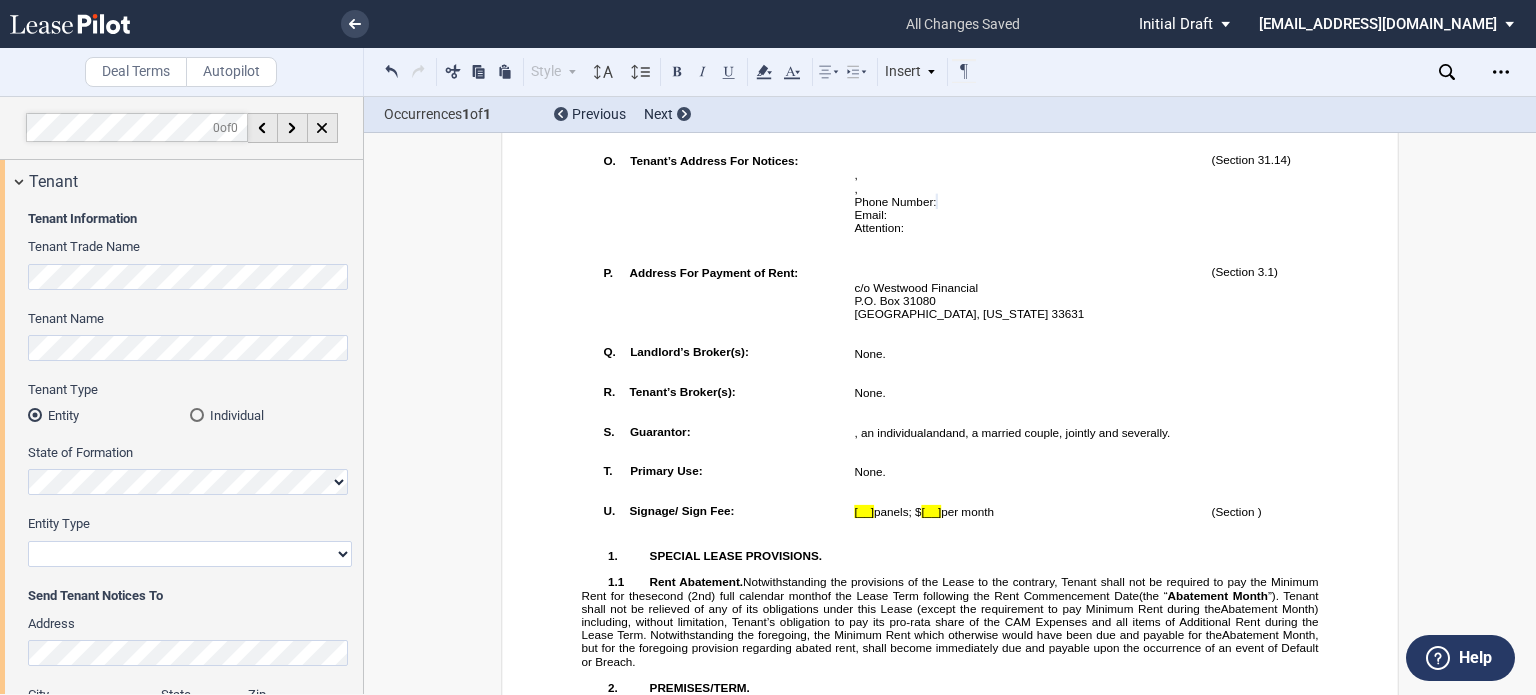 click on "﻿
﻿
﻿
﻿
﻿
﻿
﻿
﻿
﻿
﻿
﻿
﻿
﻿
﻿
﻿
﻿
﻿
﻿
﻿
SHOPPING CENTER LEASE
﻿
﻿
﻿
LANDLORD:
﻿ ﻿ ,
﻿ ﻿   ﻿ ﻿   ﻿ ﻿
AND
﻿ ﻿ ,
﻿ ﻿   ﻿ ﻿   ﻿ ﻿
﻿
﻿
TENANT:
﻿ ," at bounding box center [950, 11875] 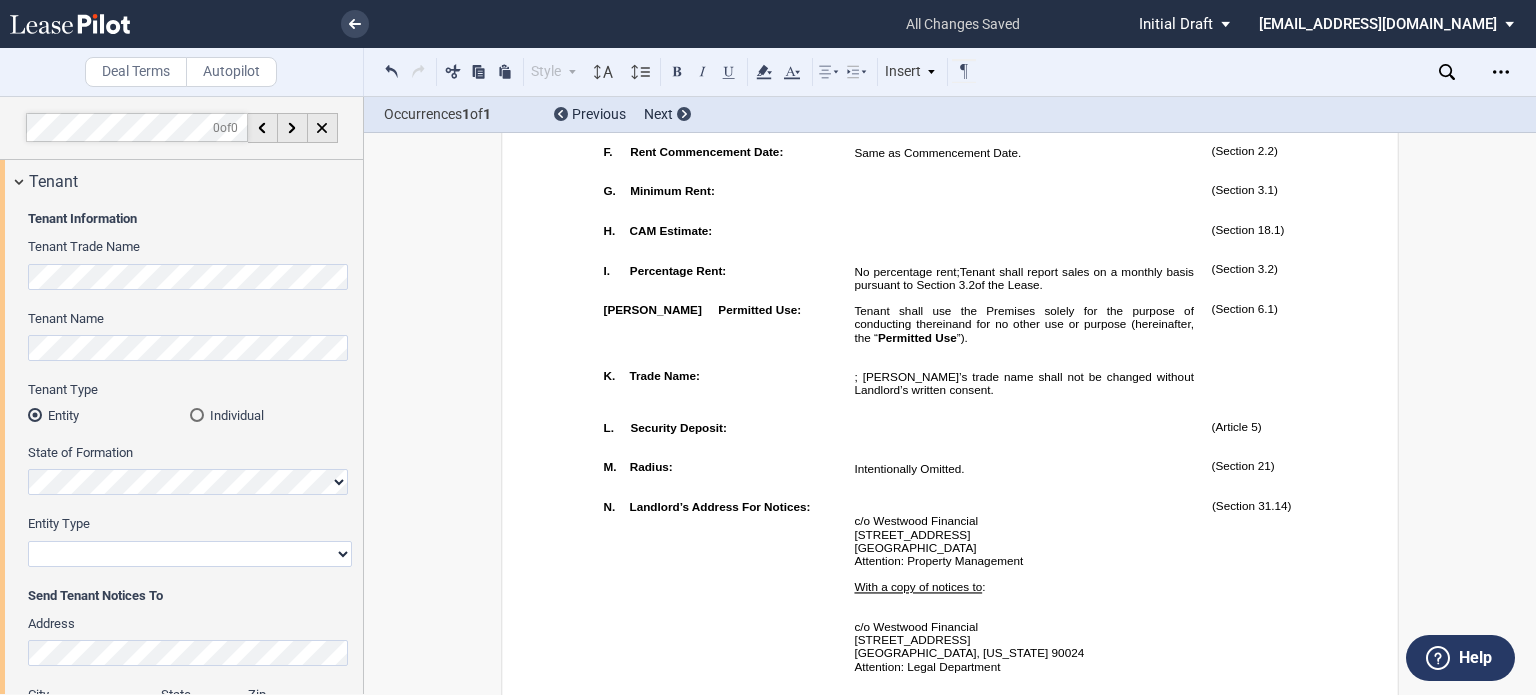scroll, scrollTop: 1084, scrollLeft: 0, axis: vertical 